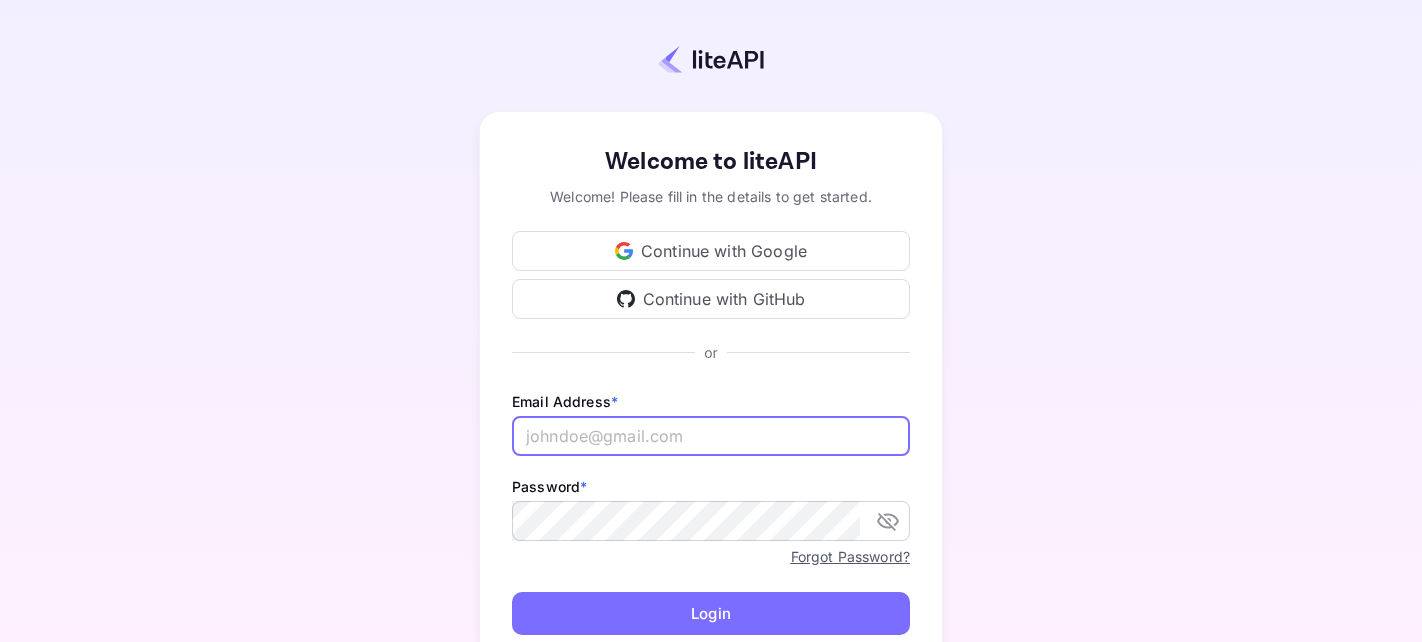 scroll, scrollTop: 0, scrollLeft: 0, axis: both 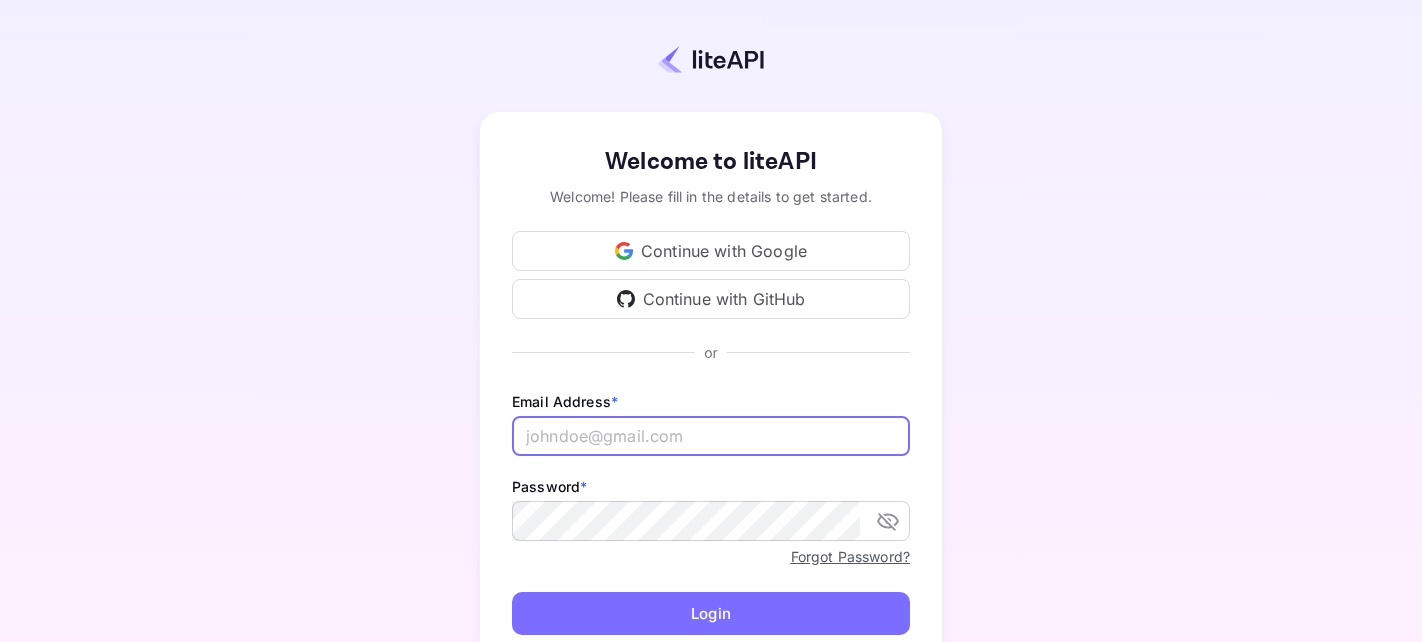 click at bounding box center [711, 436] 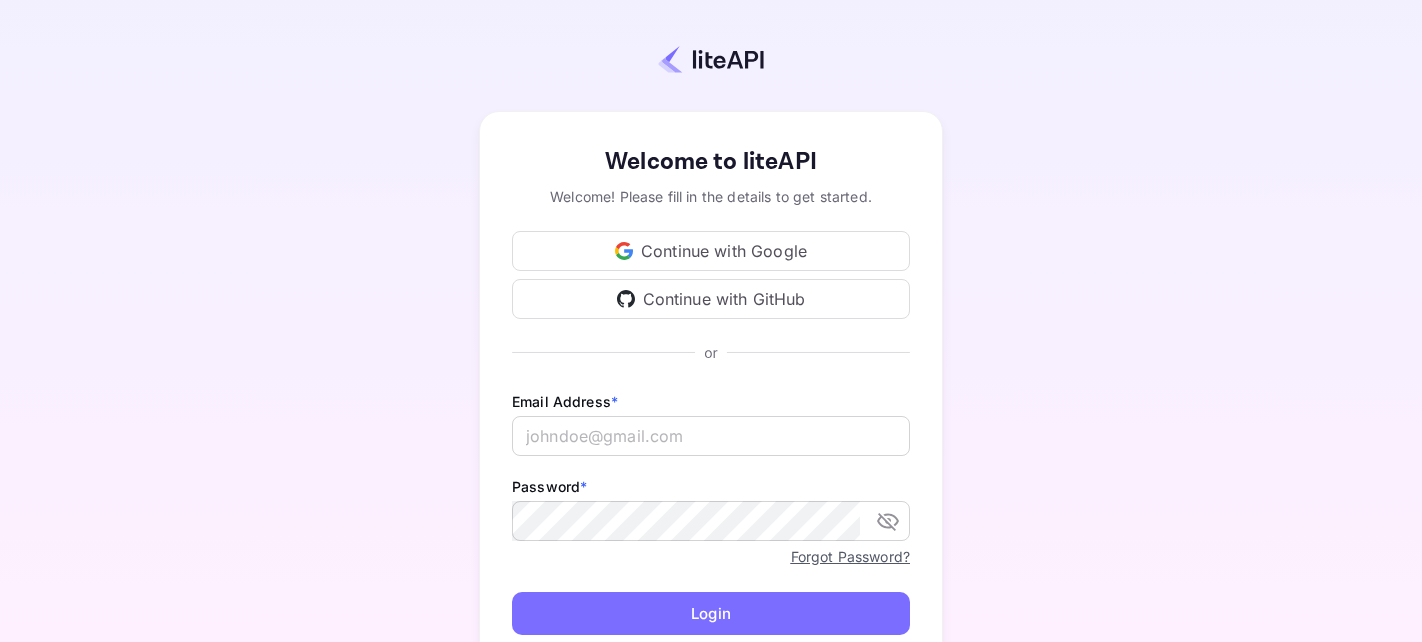 click on "Continue with Google" at bounding box center [711, 251] 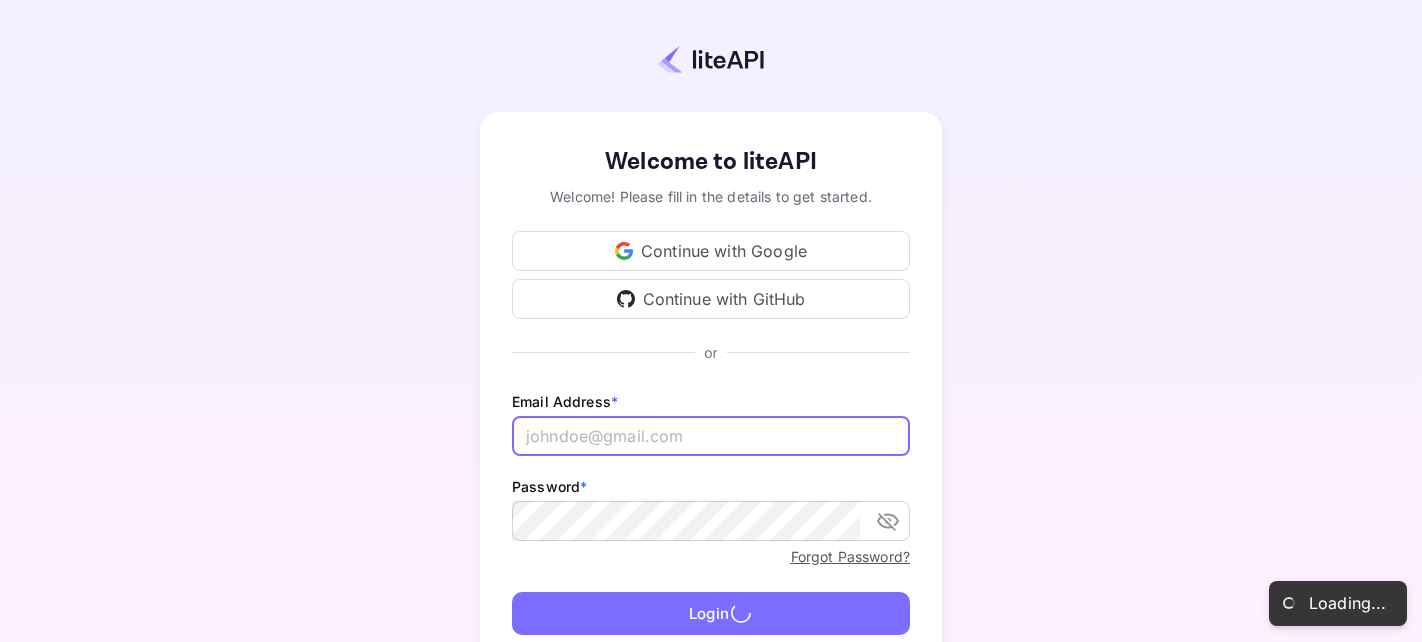 click at bounding box center [711, 436] 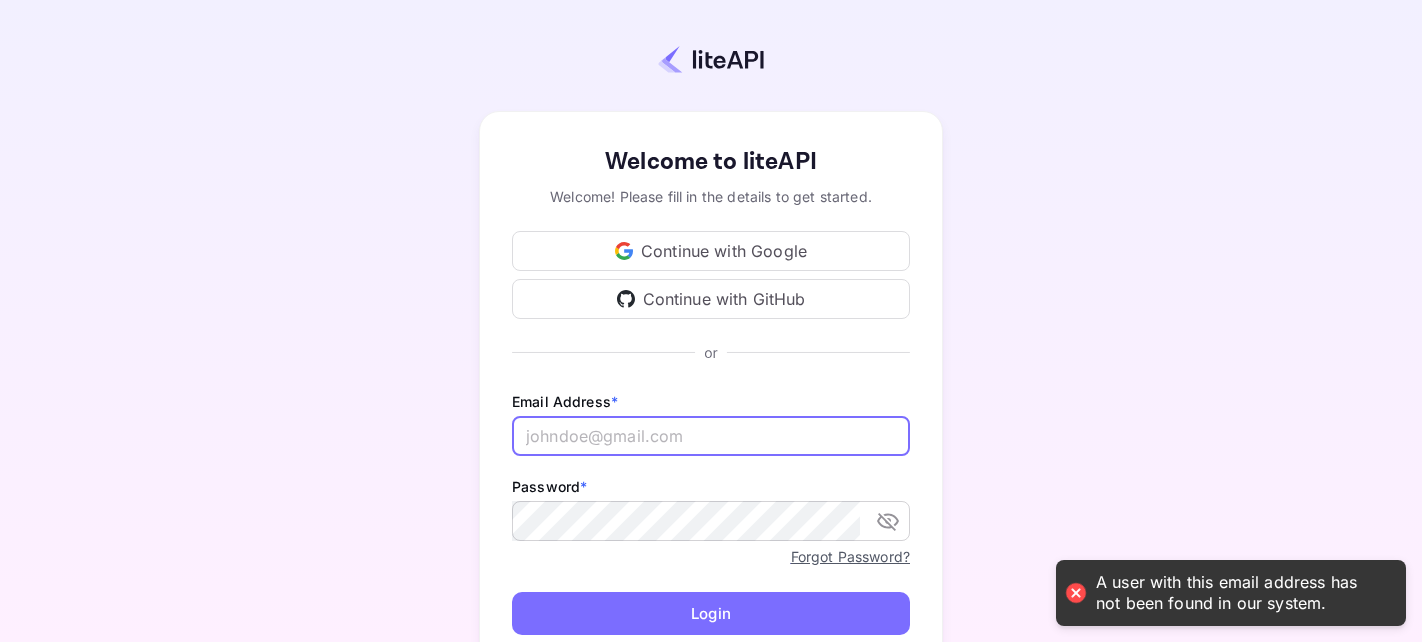 click at bounding box center [711, 436] 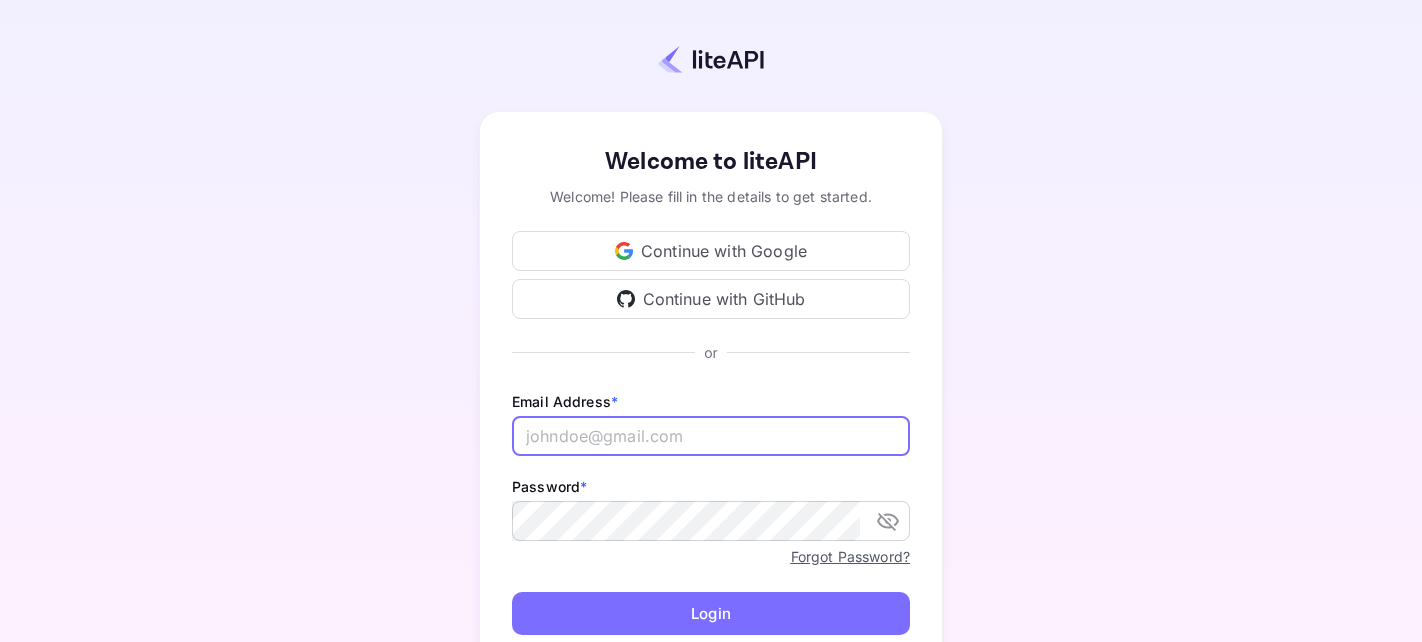 paste on "[EMAIL]" 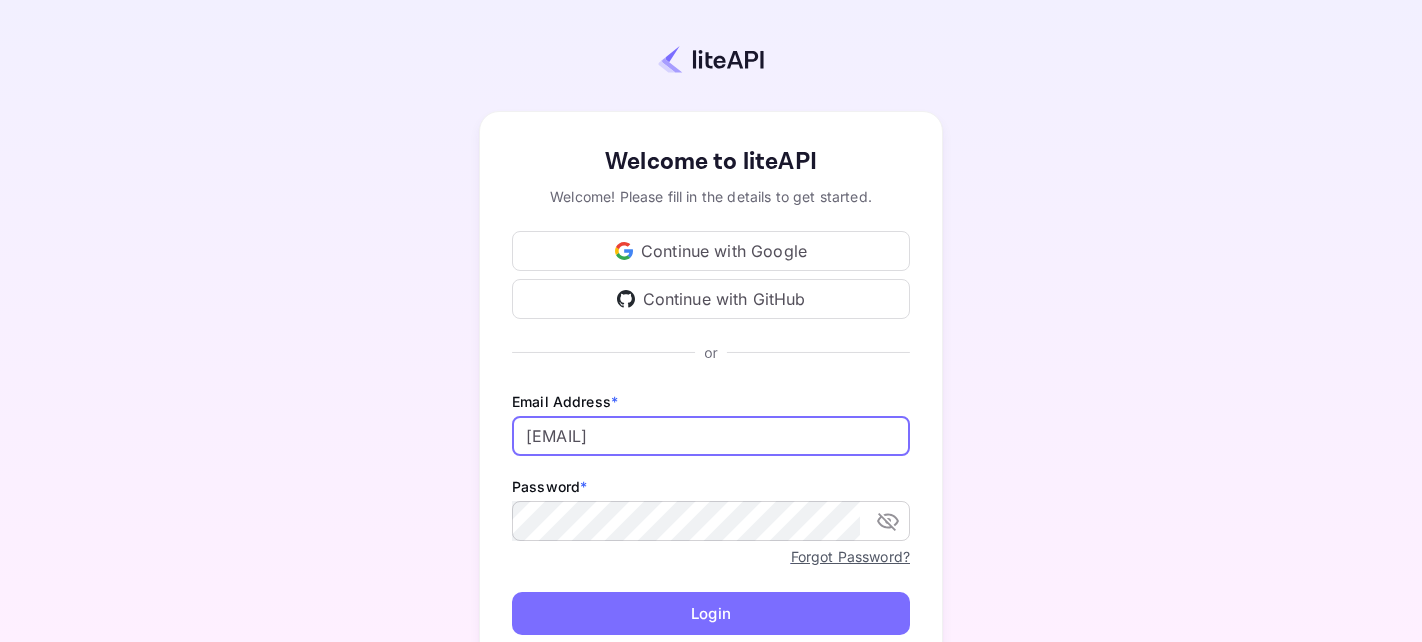 type on "[EMAIL]" 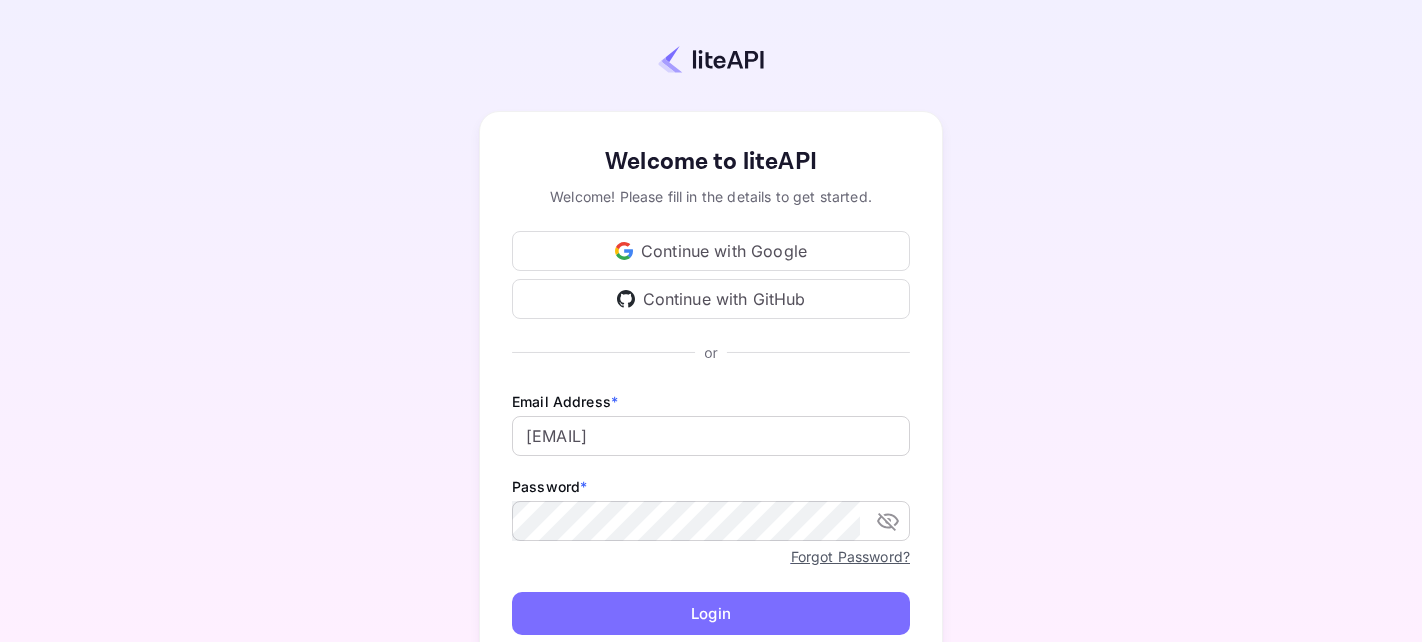click on "Login" at bounding box center [711, 613] 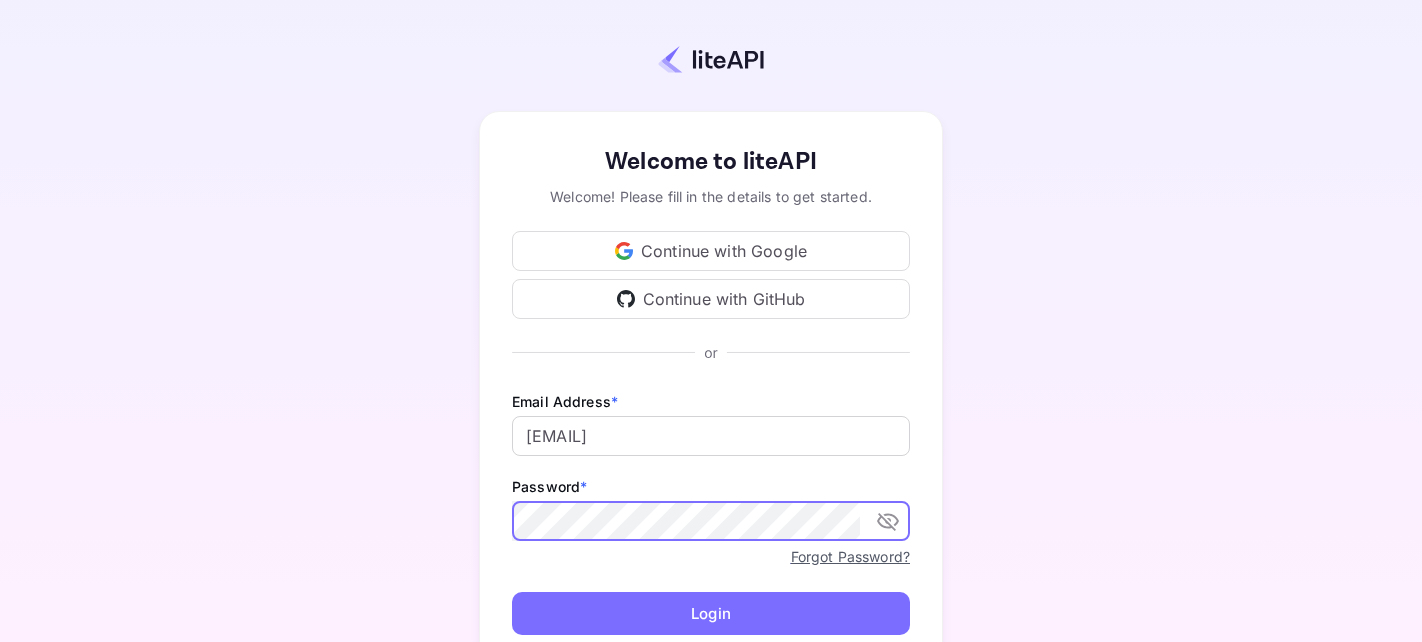 click on "Login" at bounding box center (711, 613) 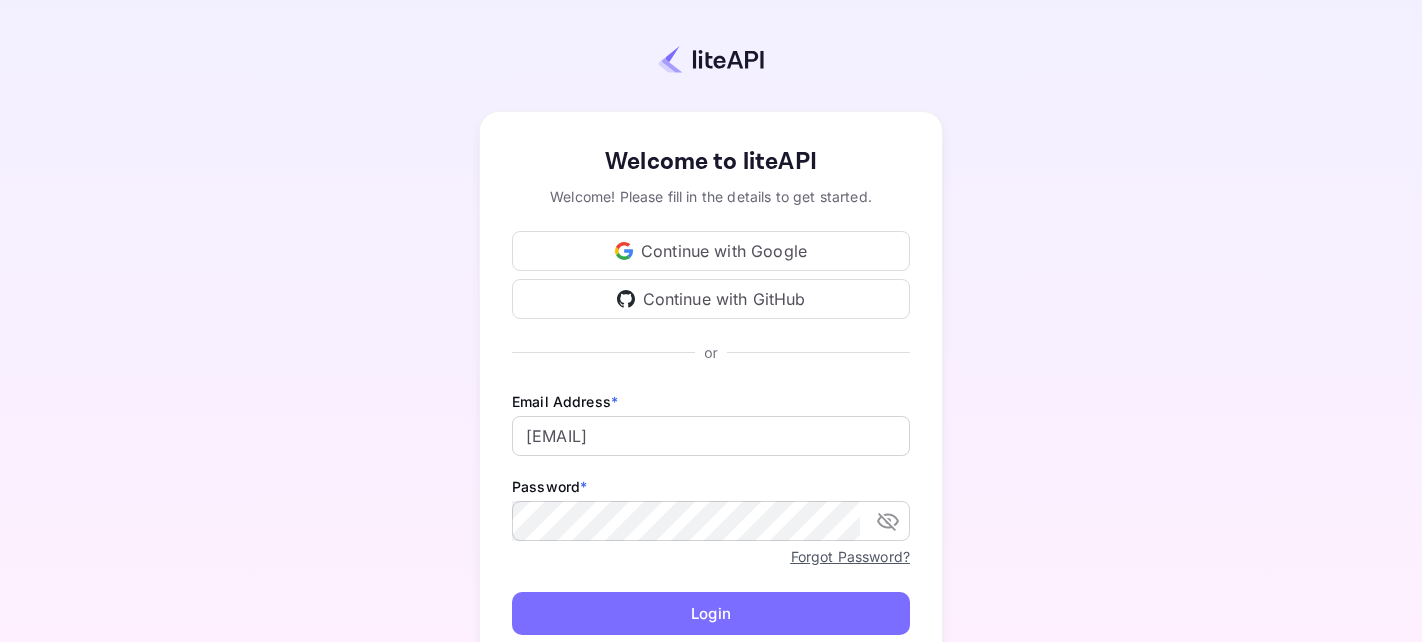 scroll, scrollTop: 113, scrollLeft: 0, axis: vertical 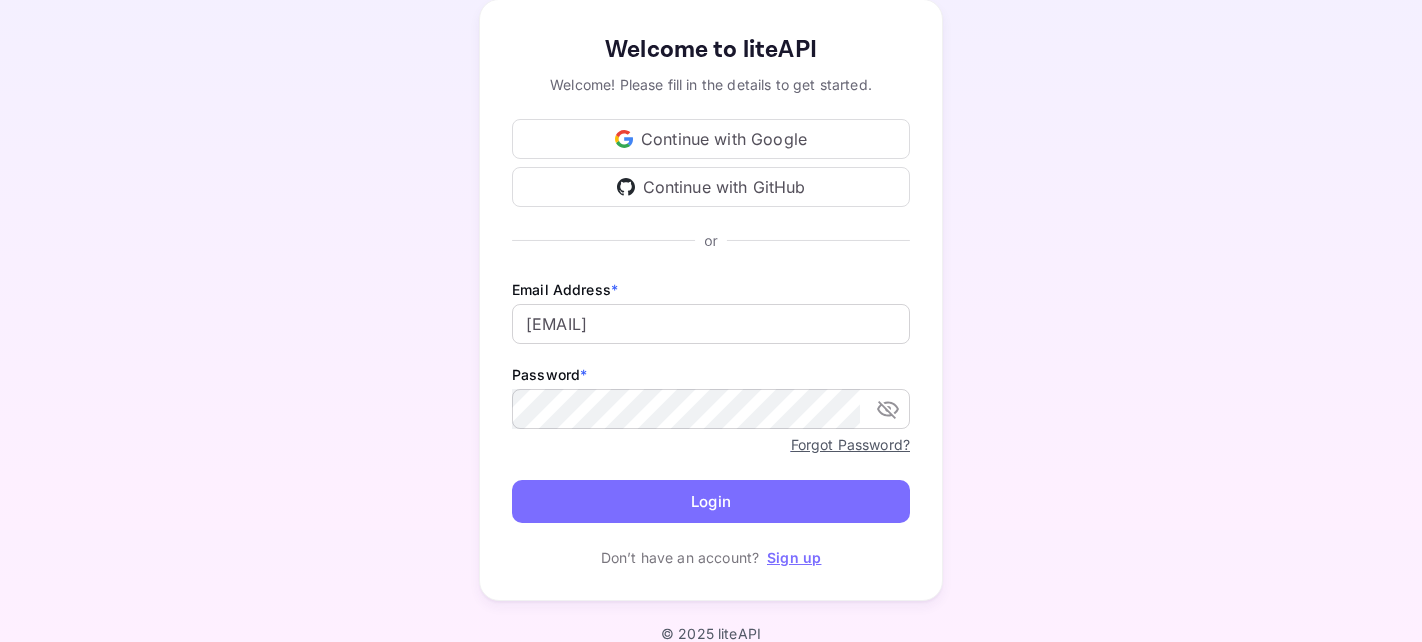 click on "Continue with Google" at bounding box center (711, 139) 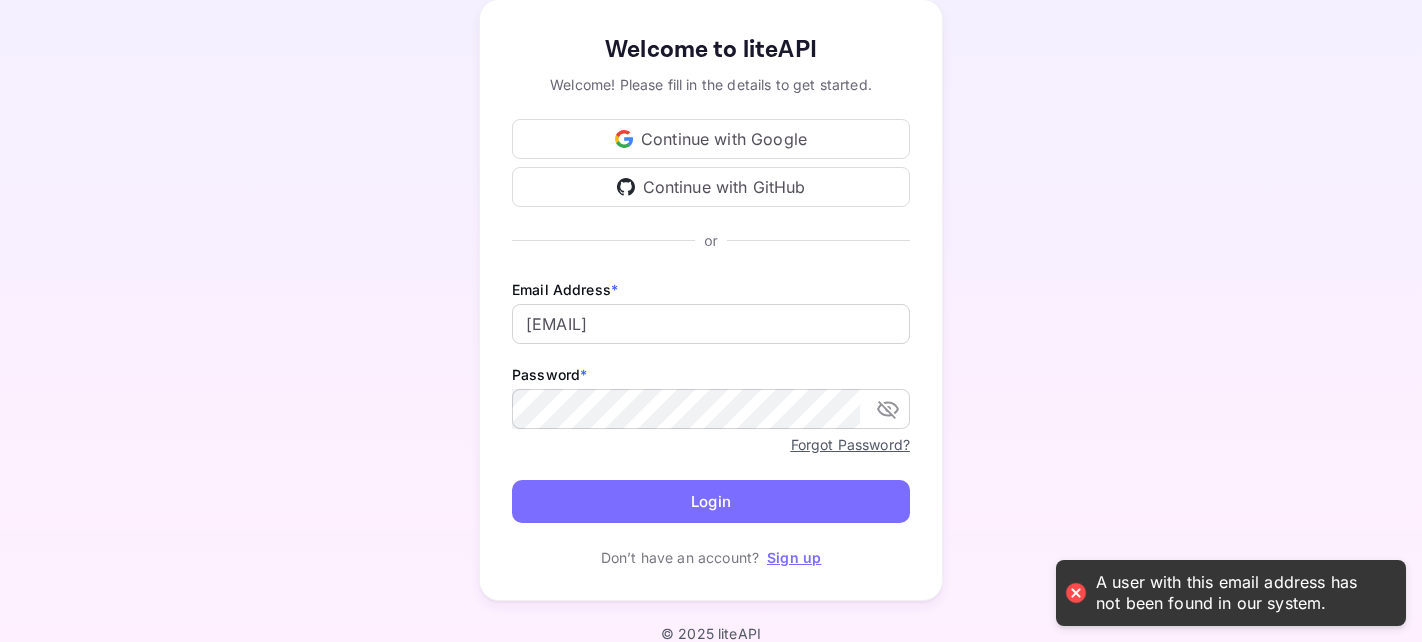 click on "Login" at bounding box center (711, 501) 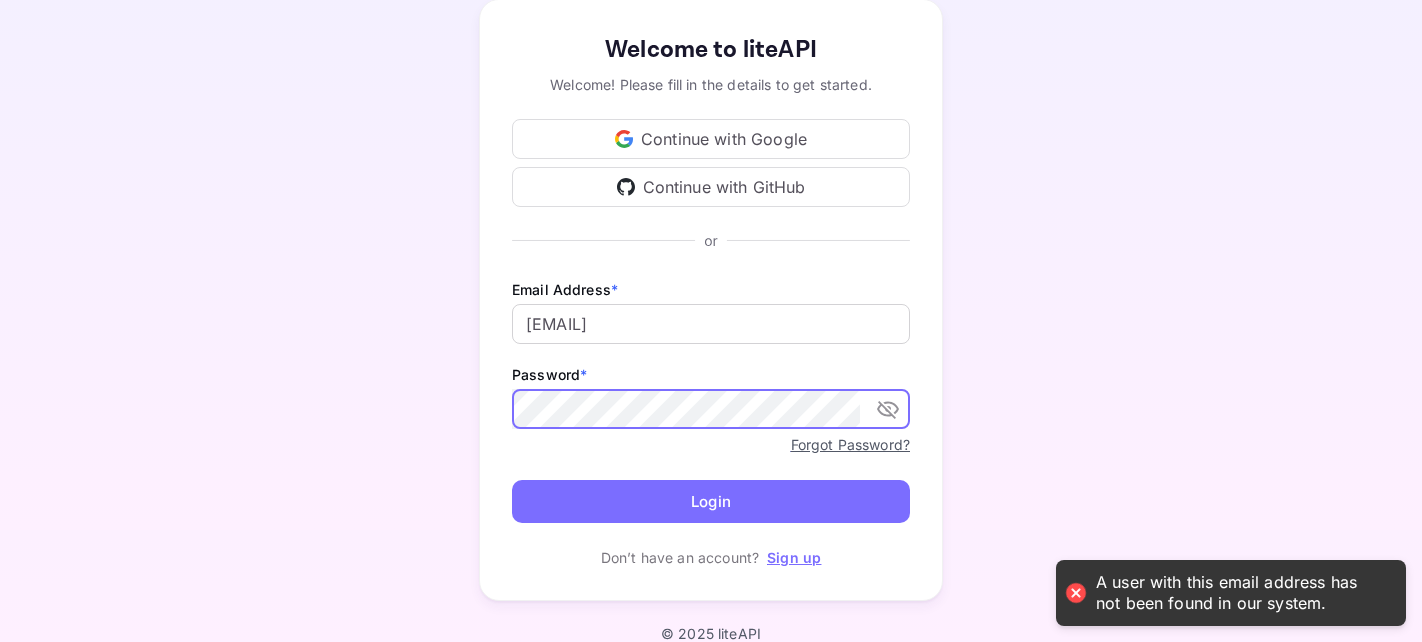 click on "Login" at bounding box center [711, 501] 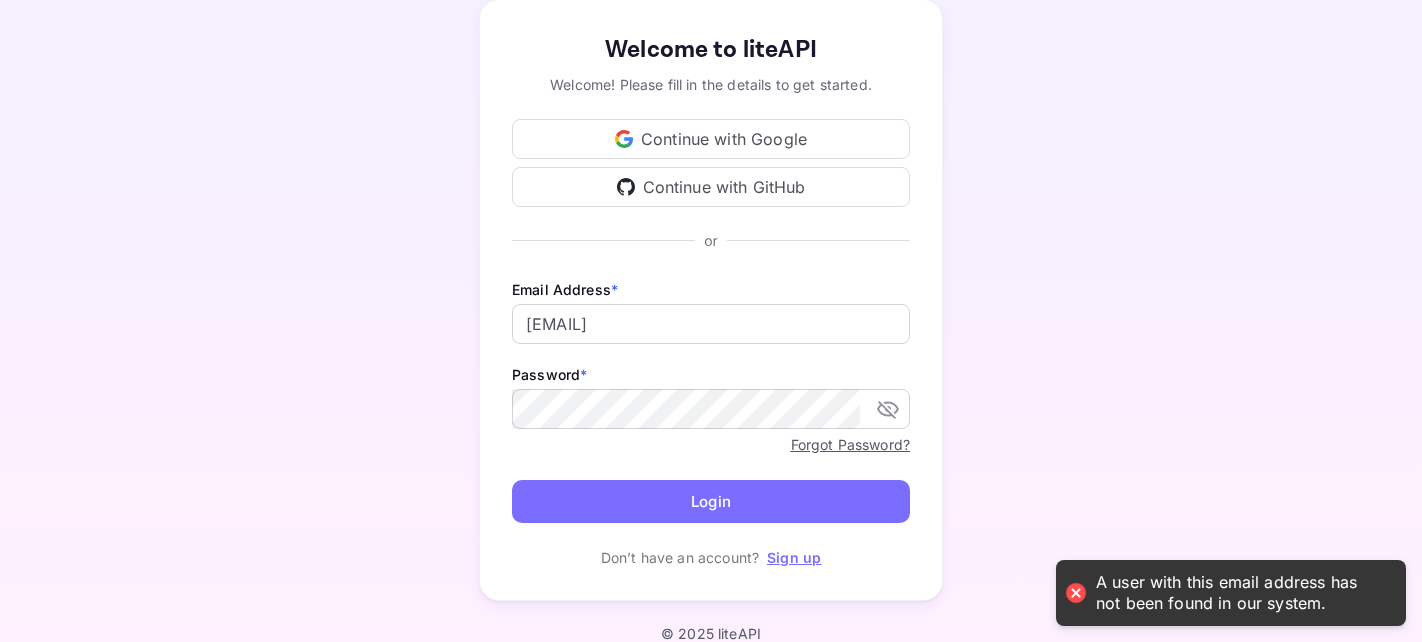 click on "Continue with Google" at bounding box center [711, 139] 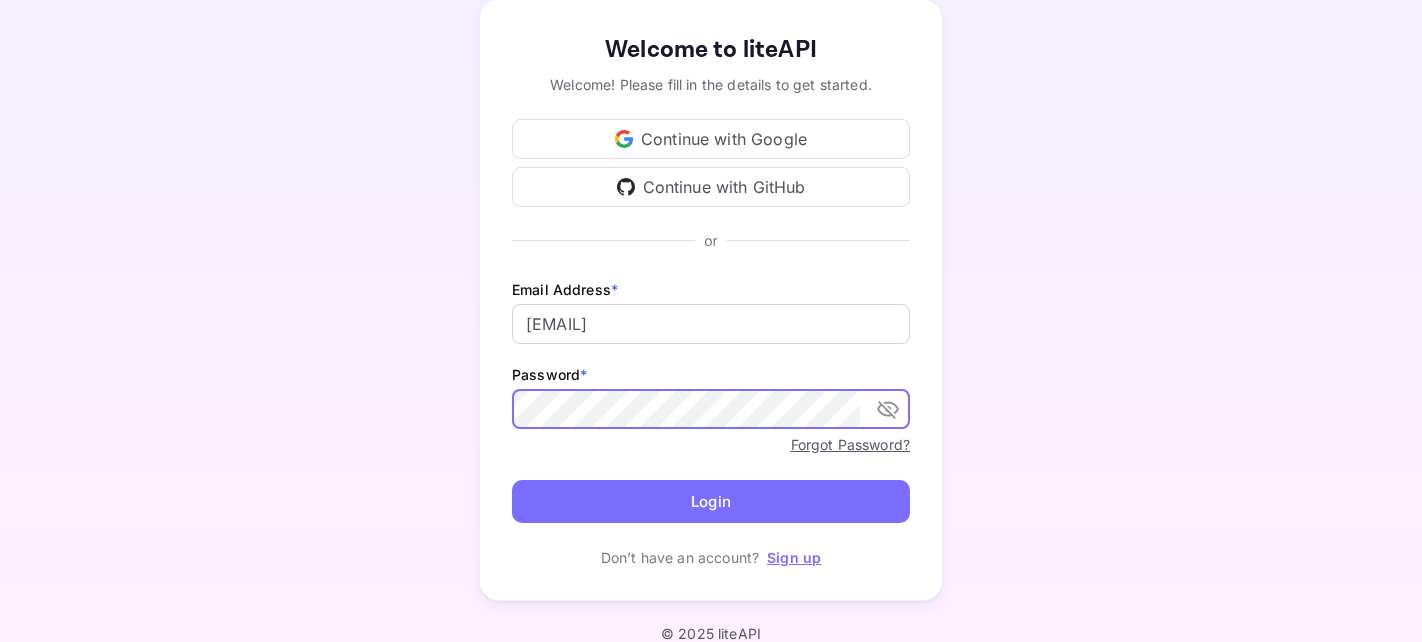 click 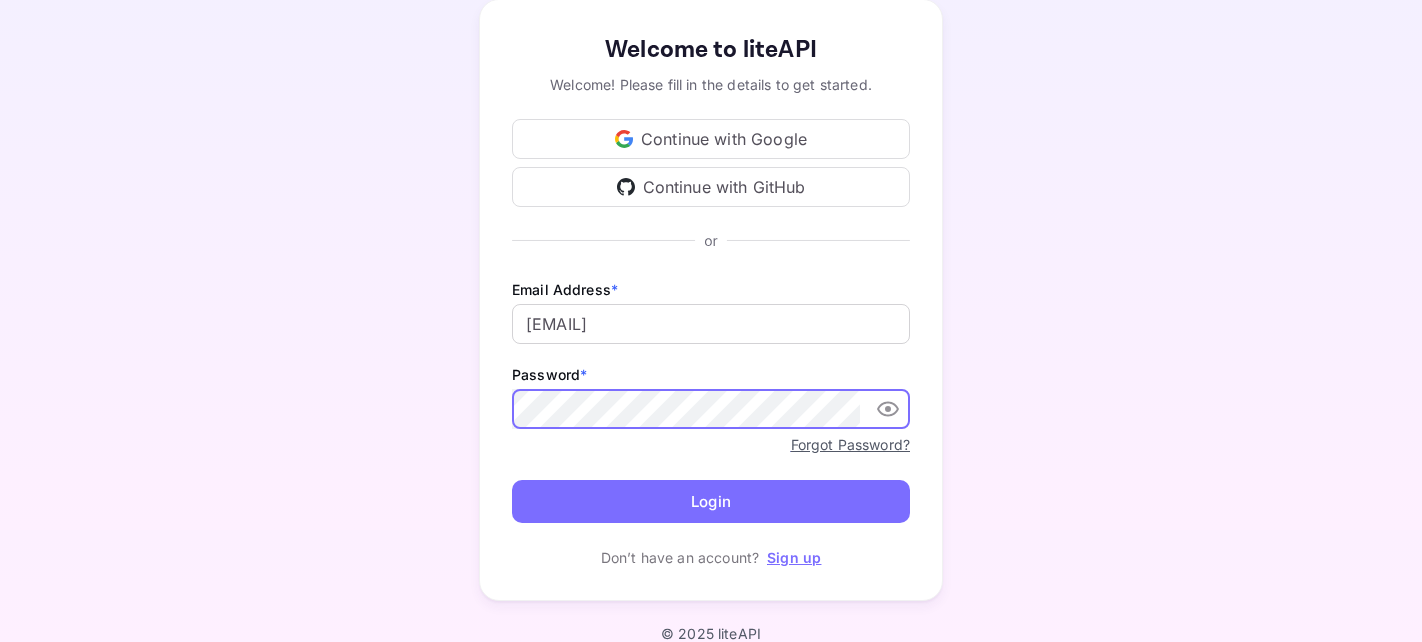 click on "Login" at bounding box center [711, 501] 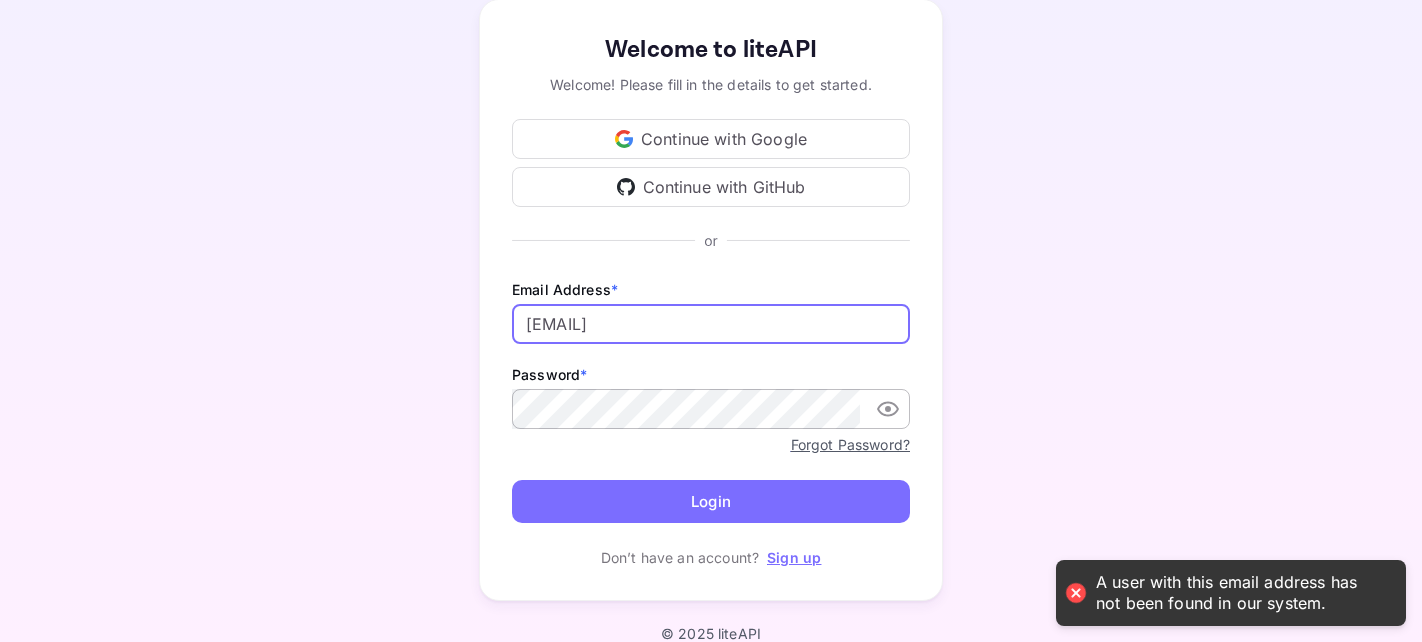 click on "[EMAIL]" at bounding box center (711, 324) 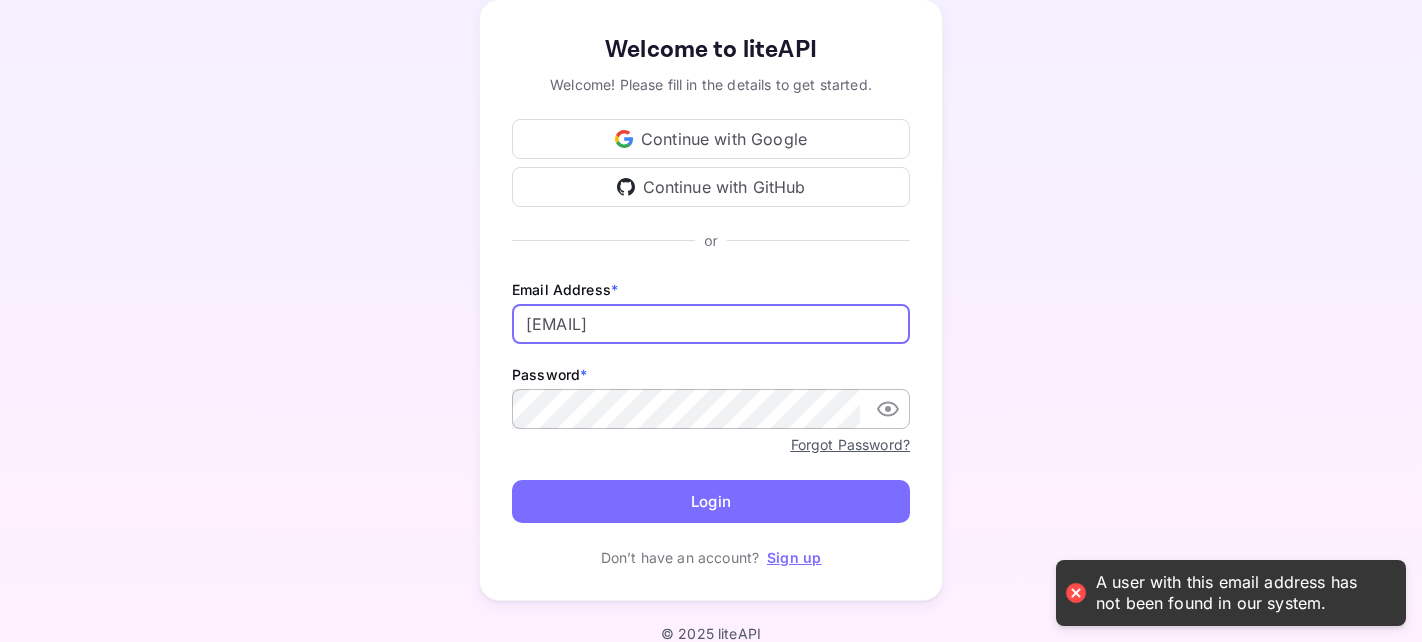click on "Continue with Google" at bounding box center (711, 139) 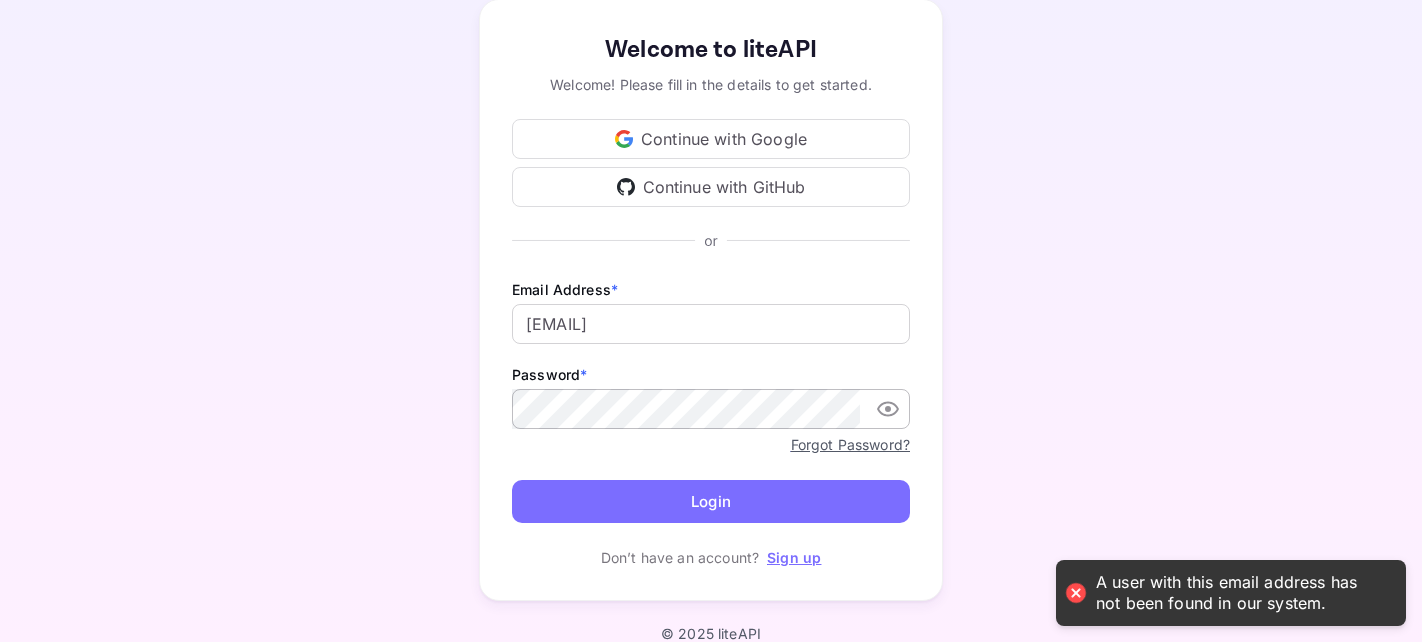click on "Sign up" at bounding box center [794, 557] 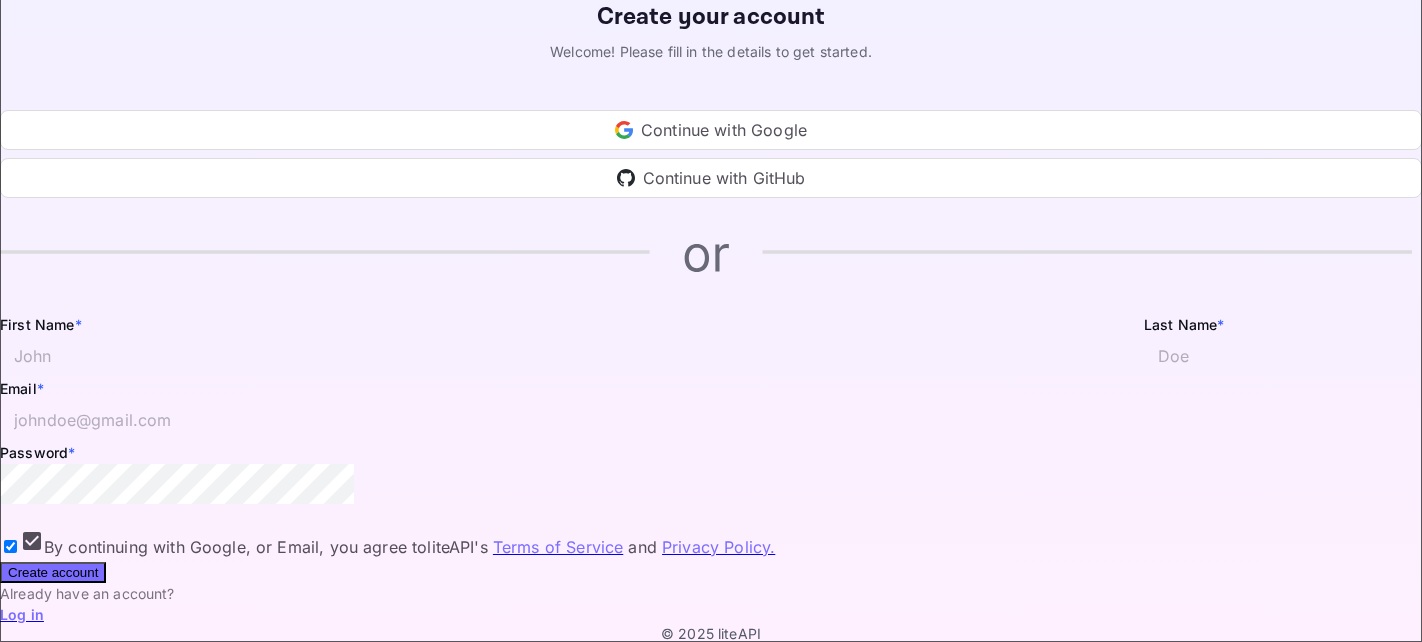 scroll, scrollTop: 251, scrollLeft: 0, axis: vertical 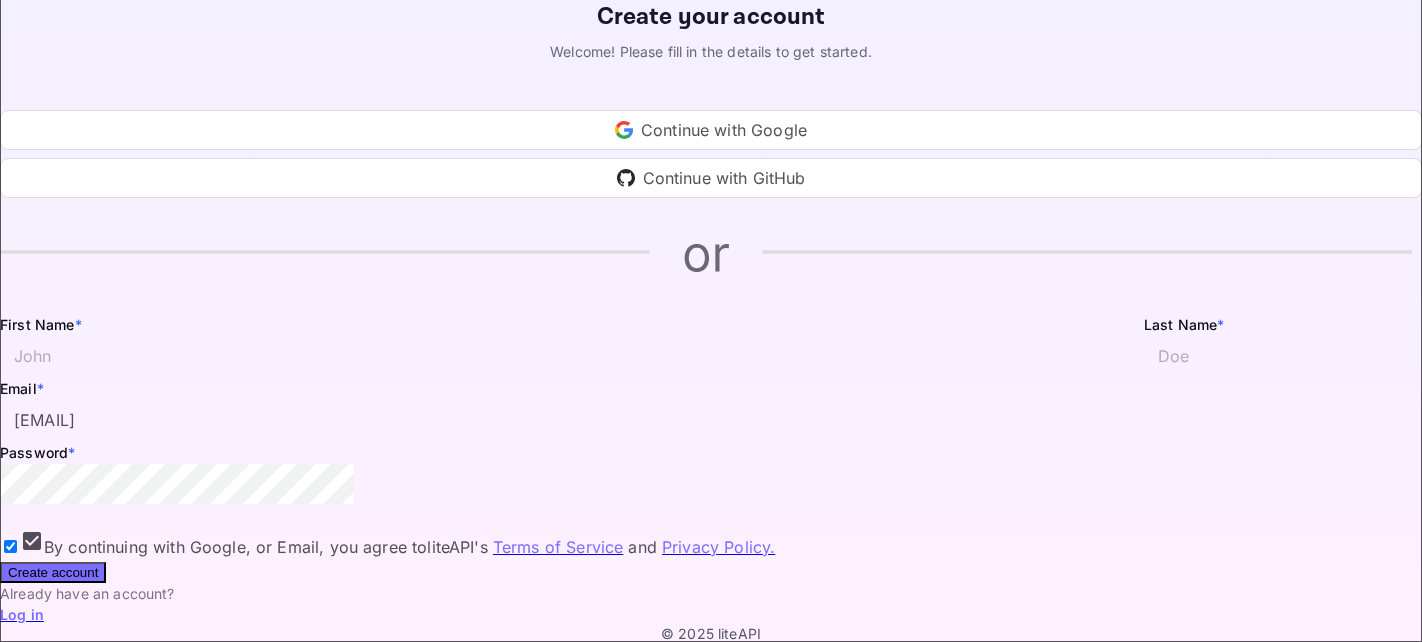 type on "[EMAIL]" 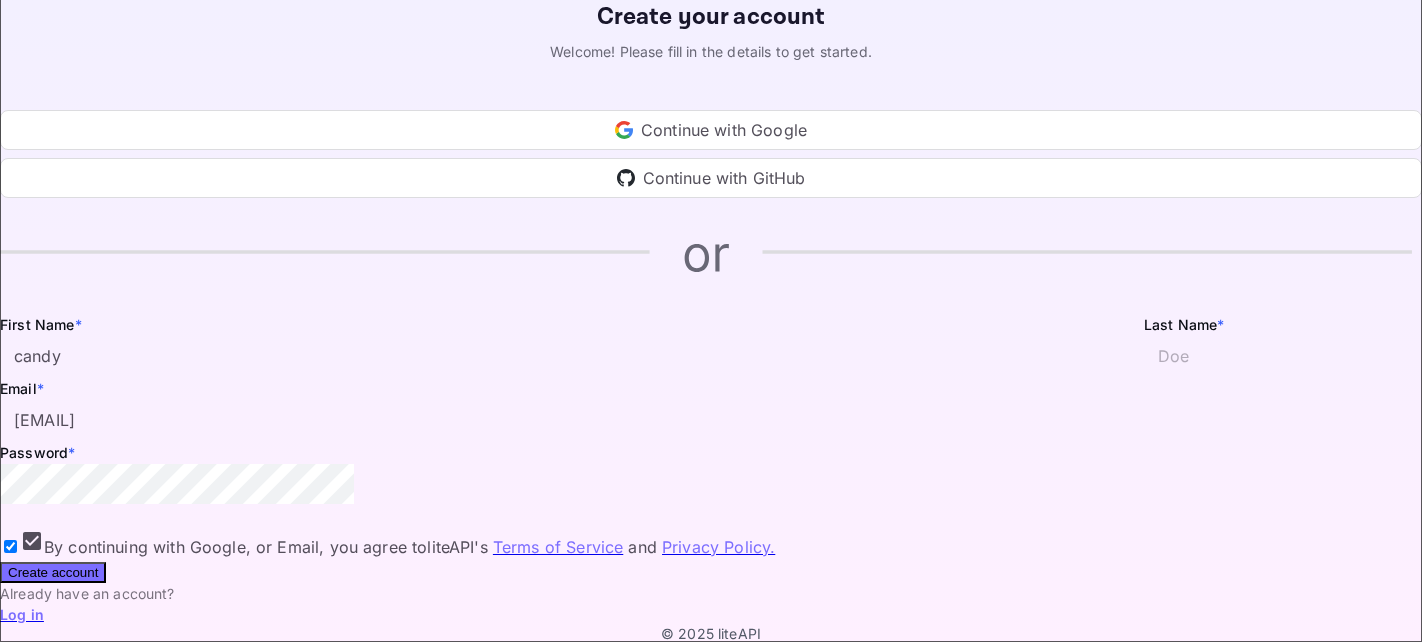 type on "candy" 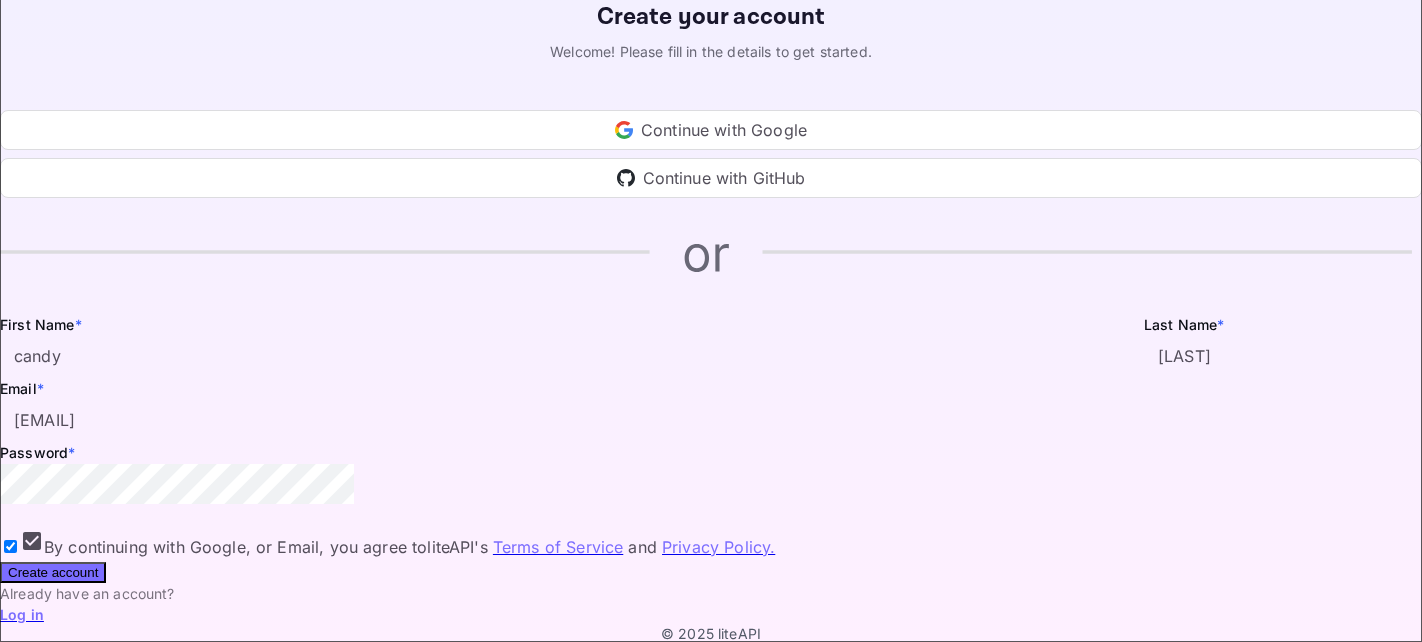 type on "[LAST]" 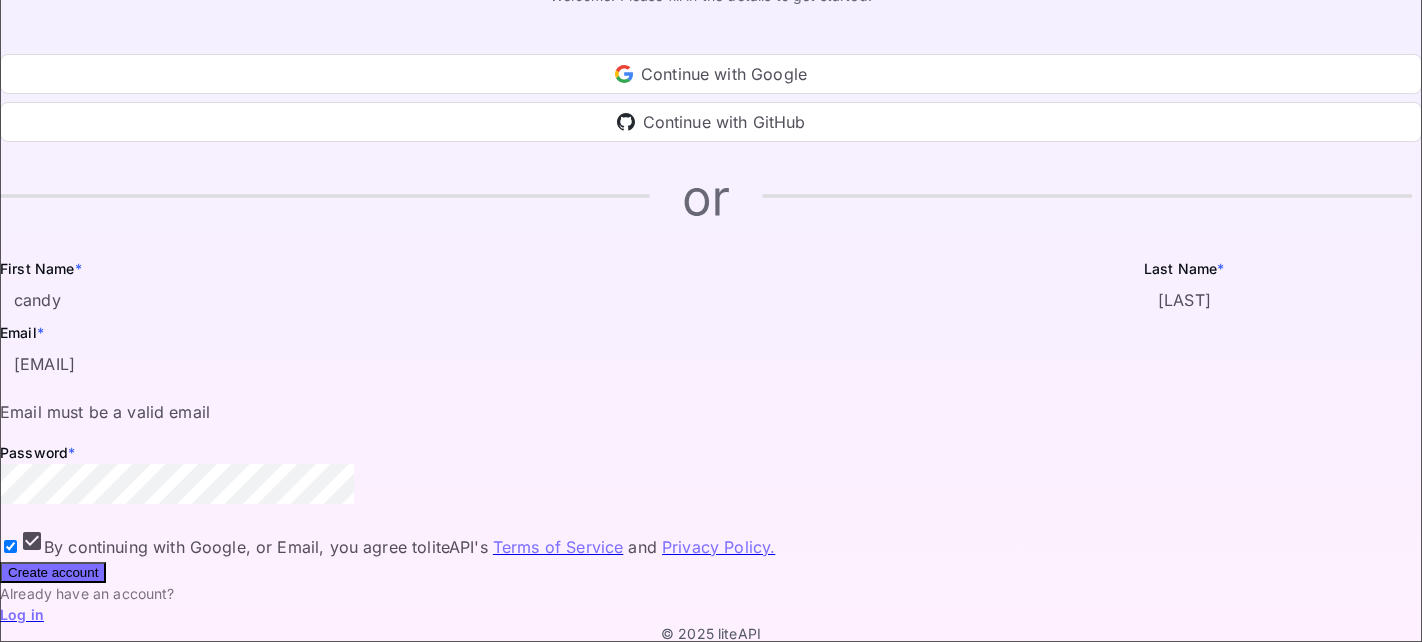click on "Create account" at bounding box center (53, 572) 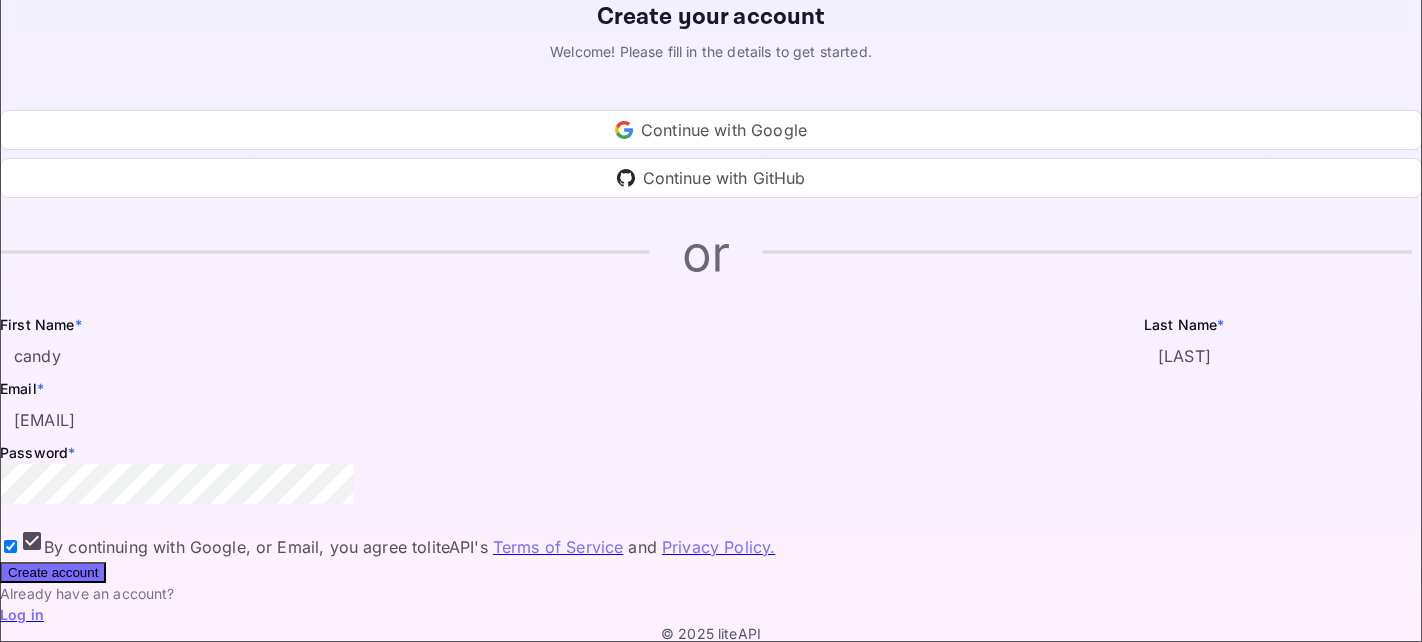 type on "[EMAIL]" 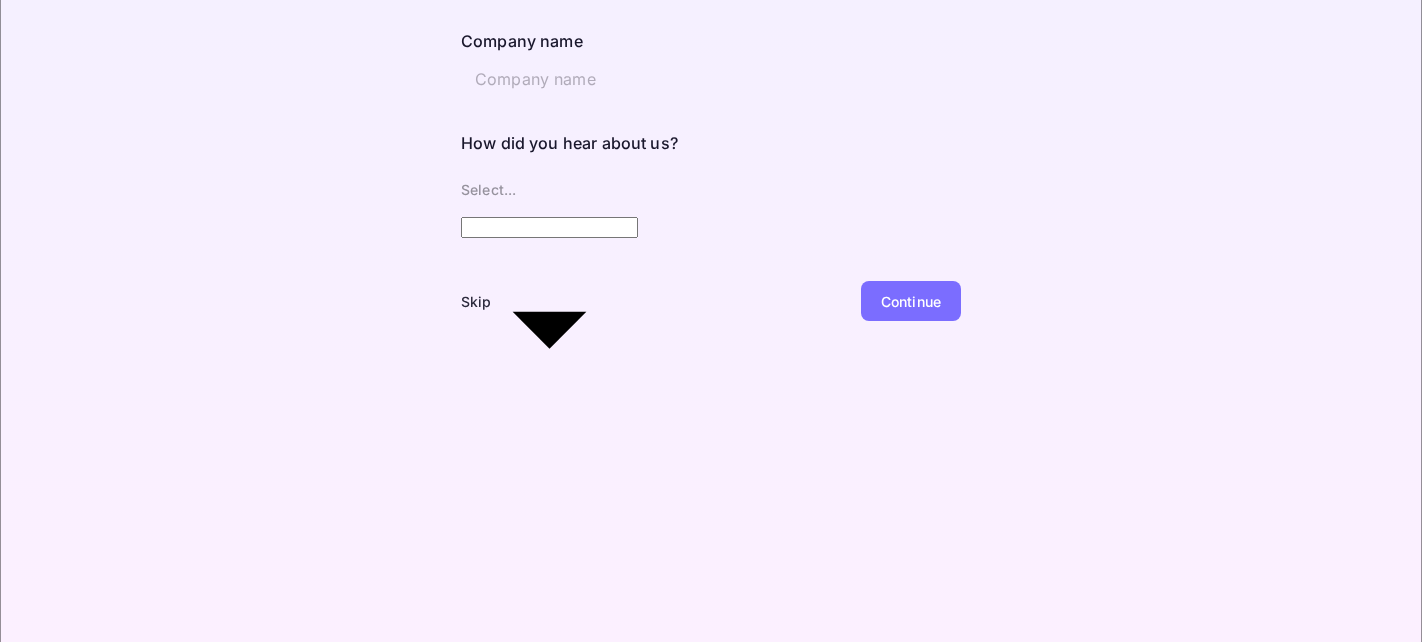 scroll, scrollTop: 0, scrollLeft: 0, axis: both 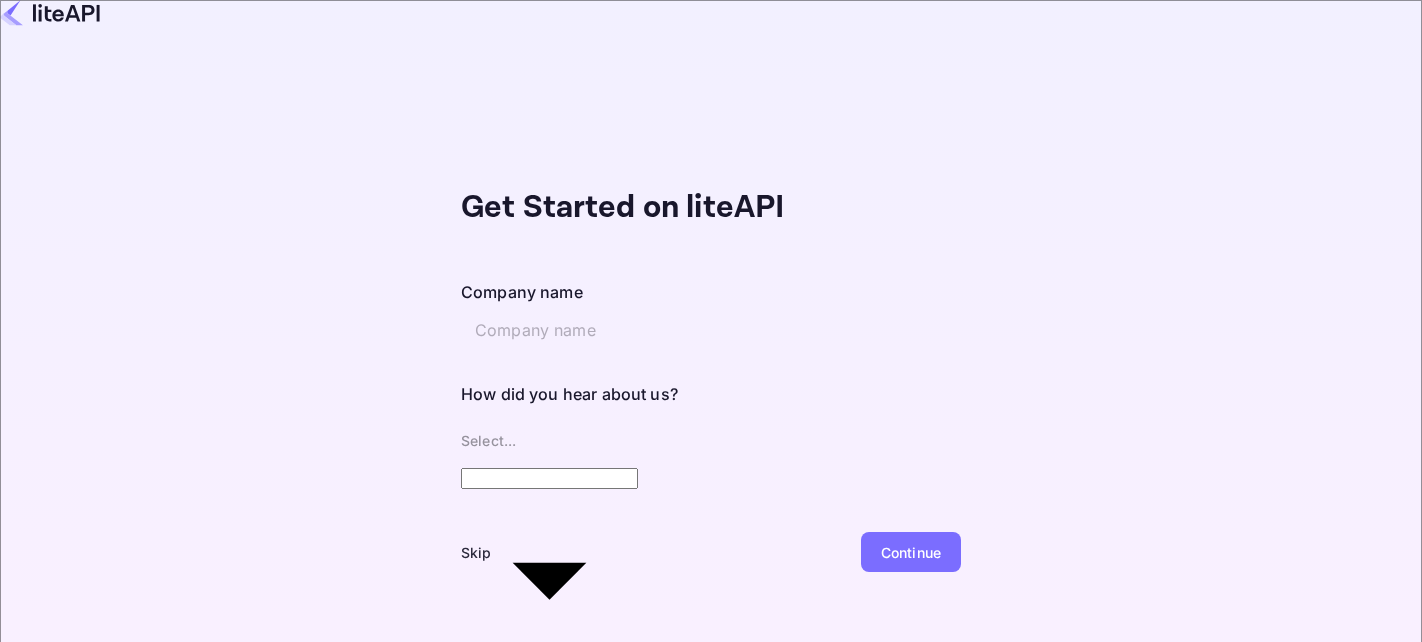 click at bounding box center [614, 330] 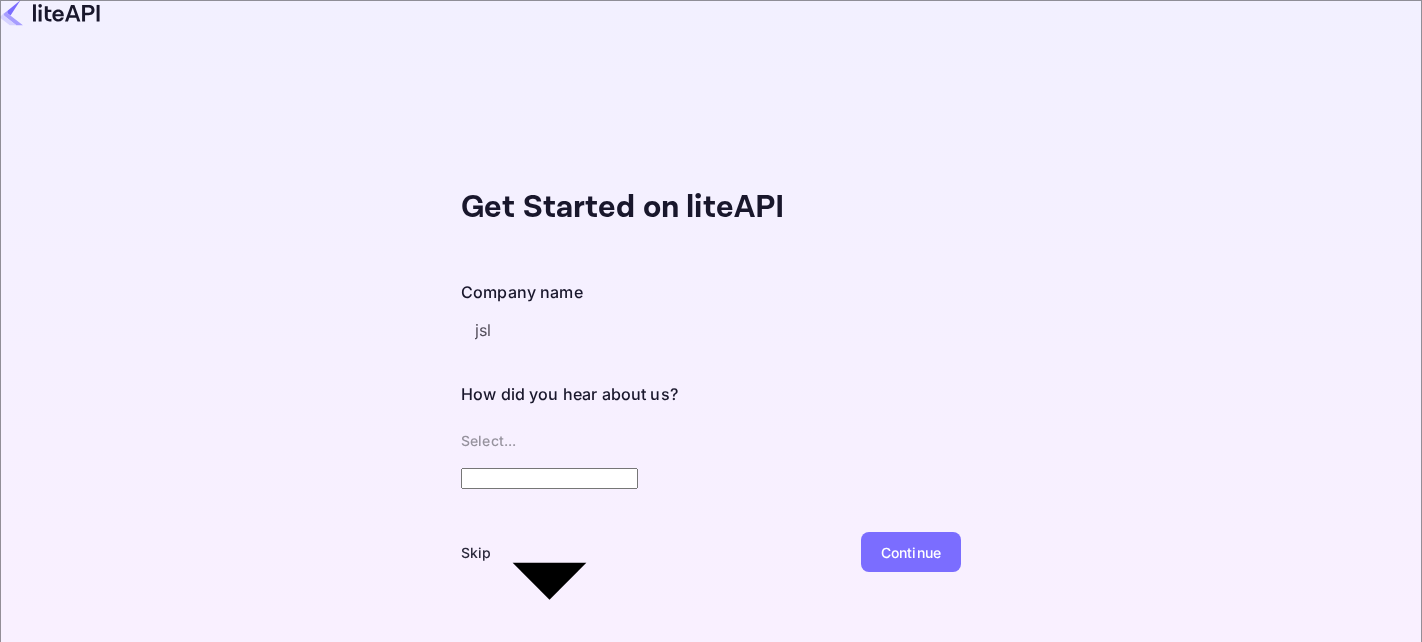 type on "jsl" 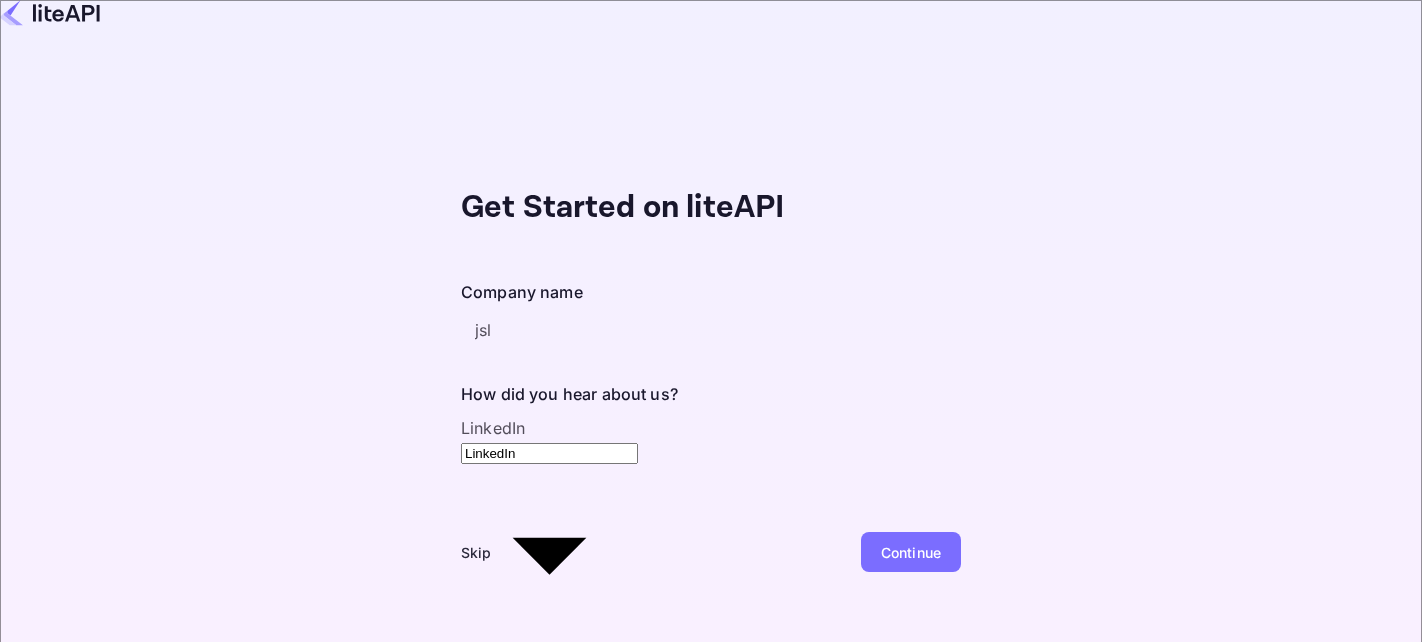click on "Get Started on liteAPI Company name jsl ​ How did you hear about us? LinkedIn LinkedIn ​ Skip Continue     liteAPI Select... LinkedIn Google Twitch Discord Coworkers Other..." at bounding box center [711, 419] 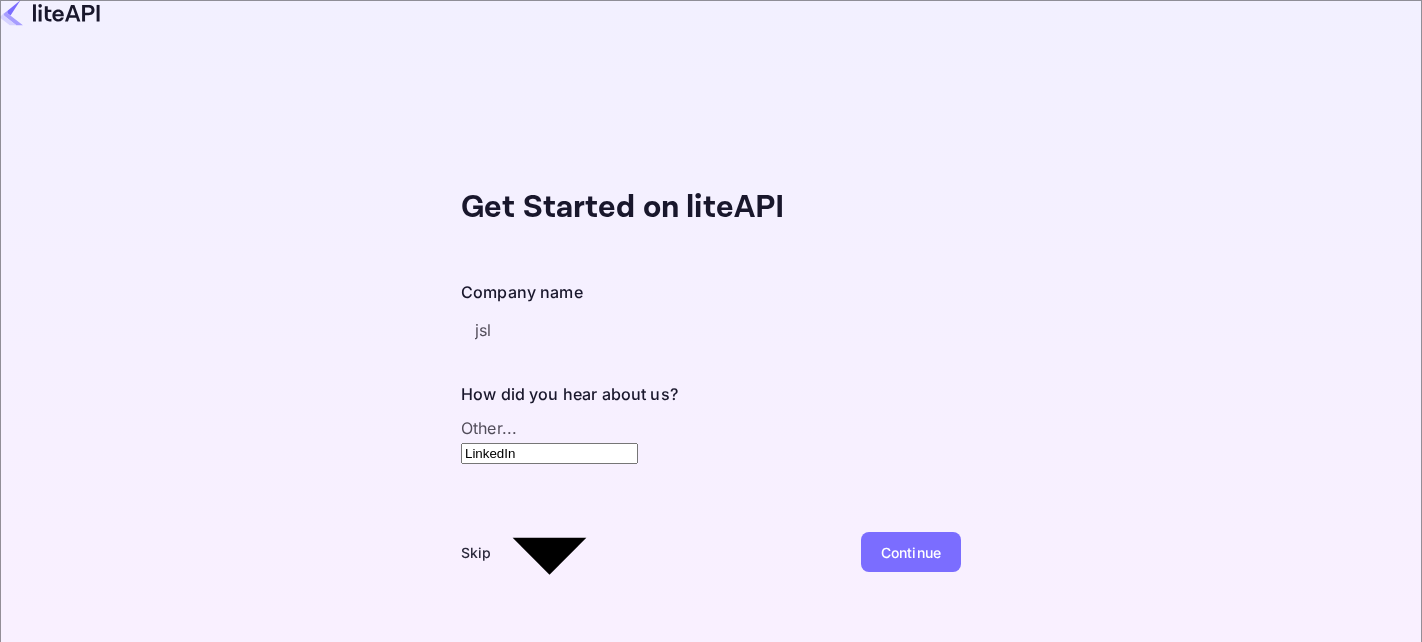type on "Other..." 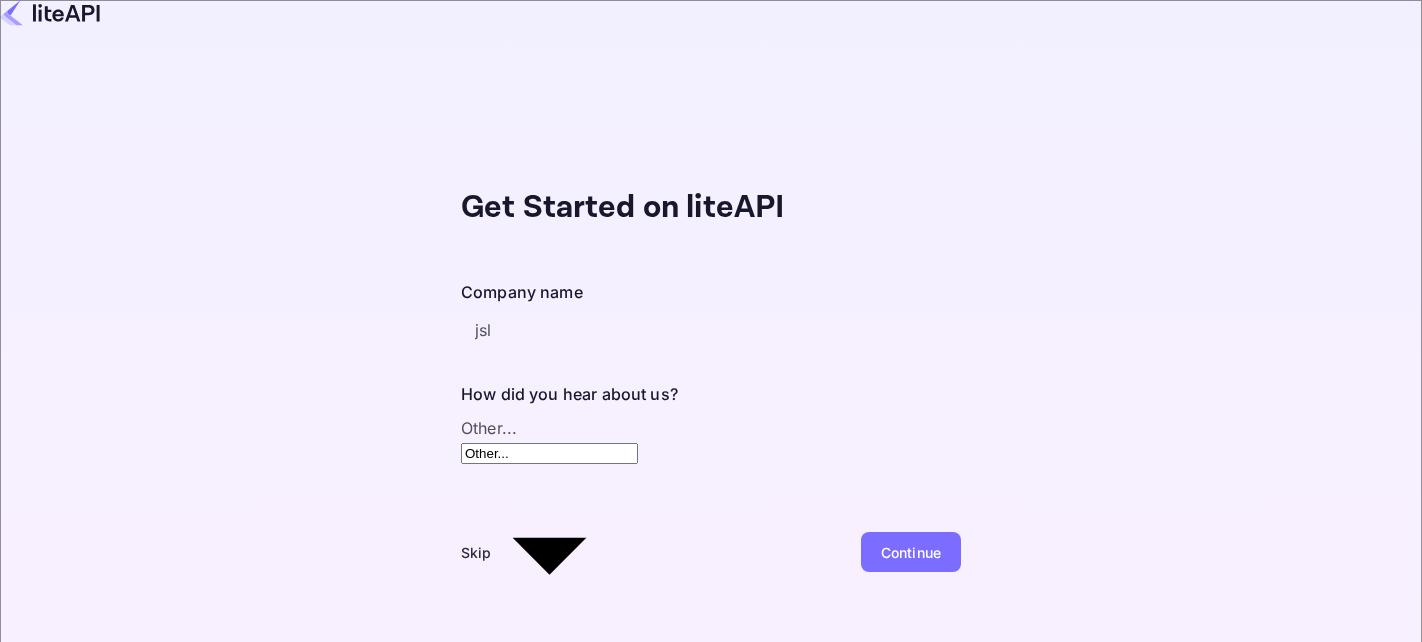 click on "Continue" at bounding box center (911, 552) 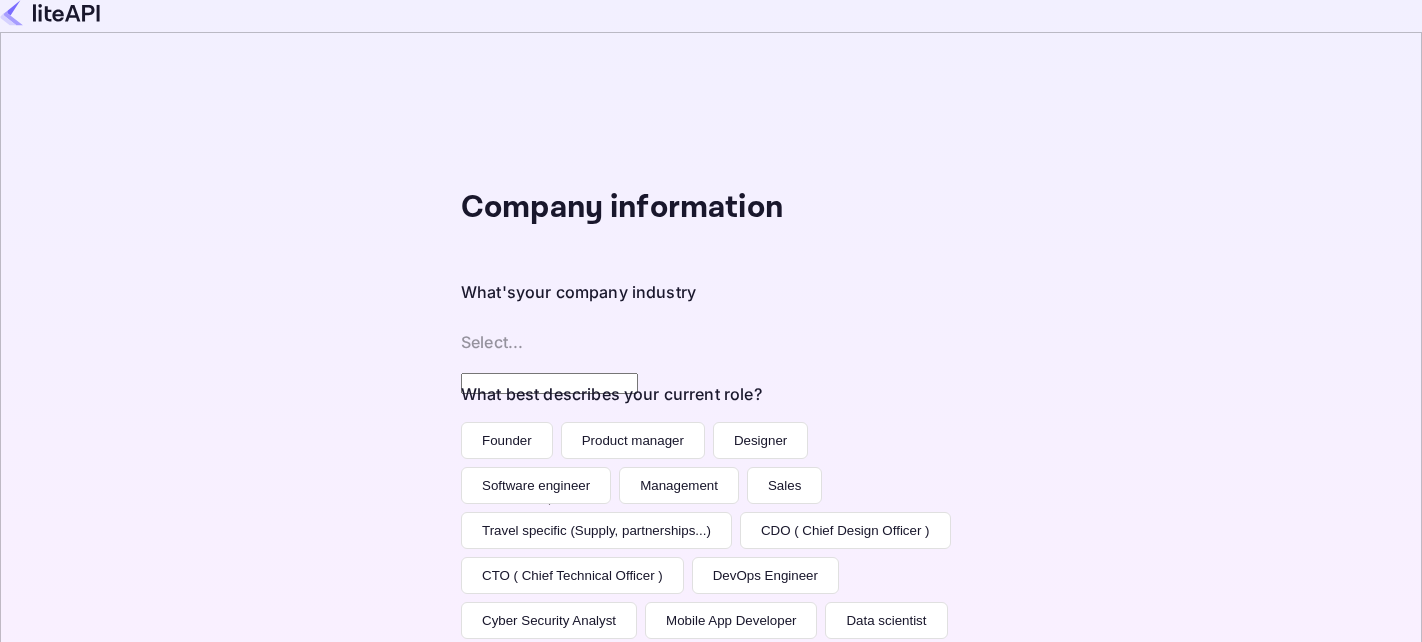 scroll, scrollTop: 118, scrollLeft: 0, axis: vertical 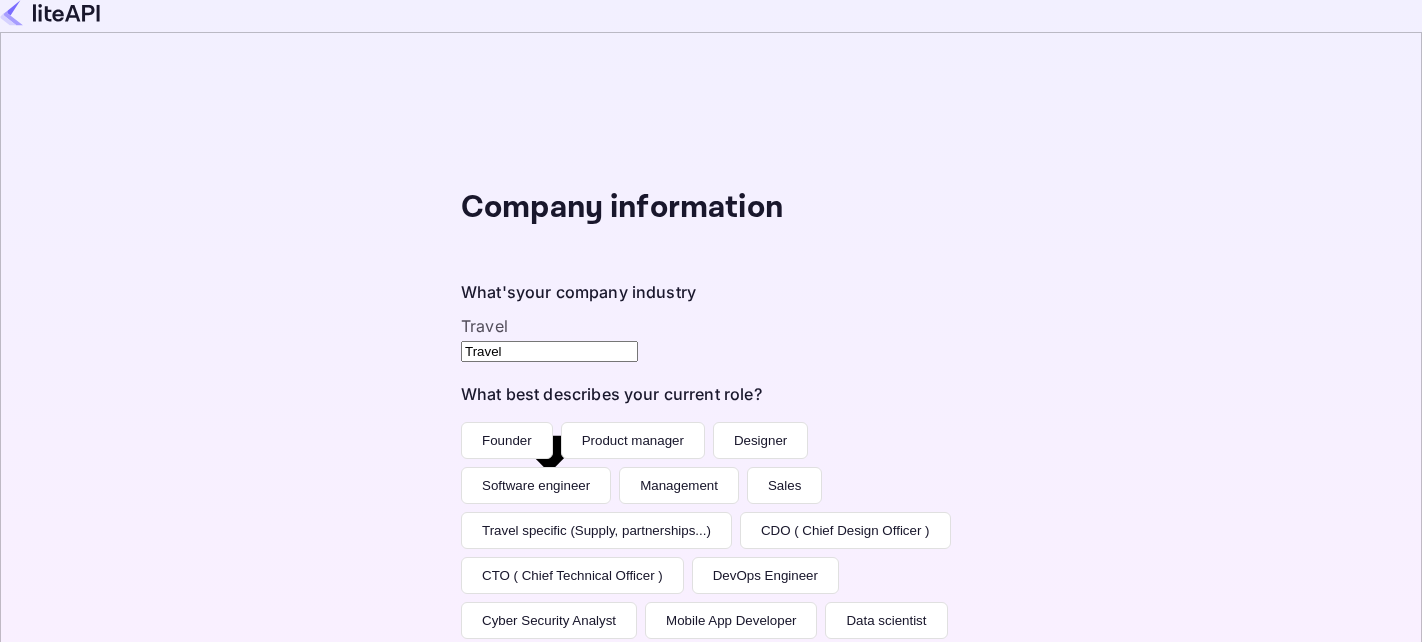 click on "Founder" at bounding box center [507, 440] 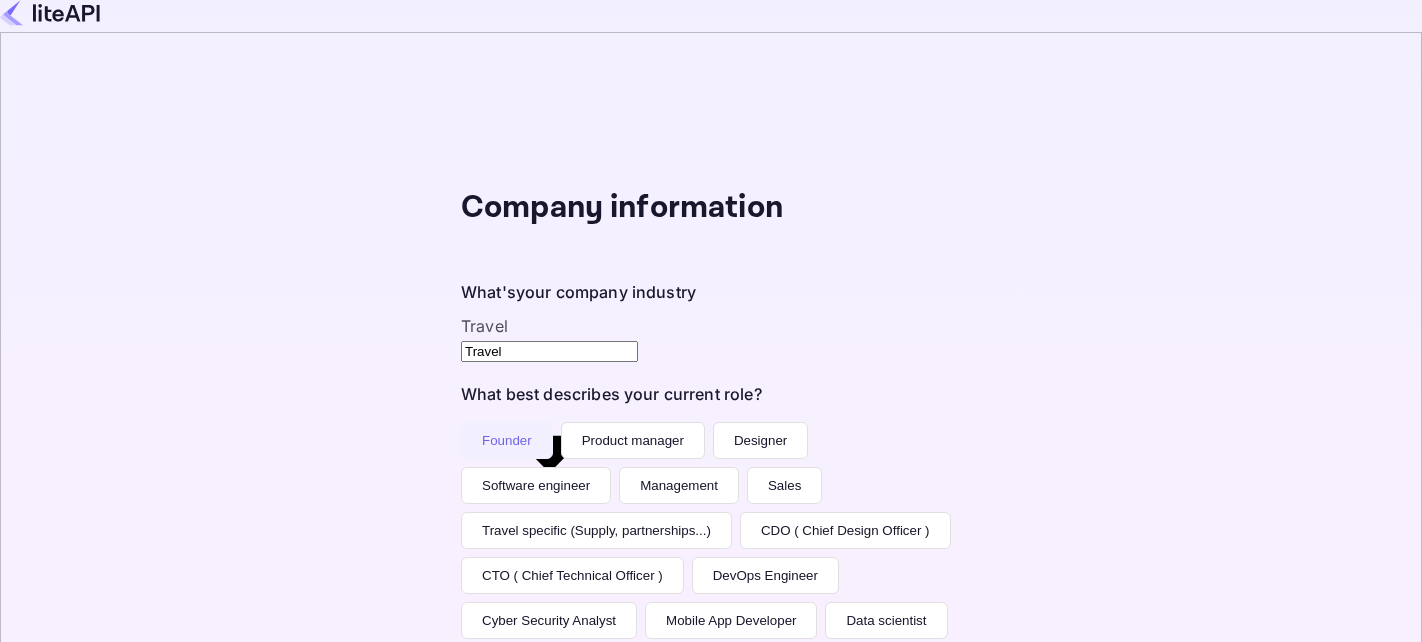scroll, scrollTop: 333, scrollLeft: 0, axis: vertical 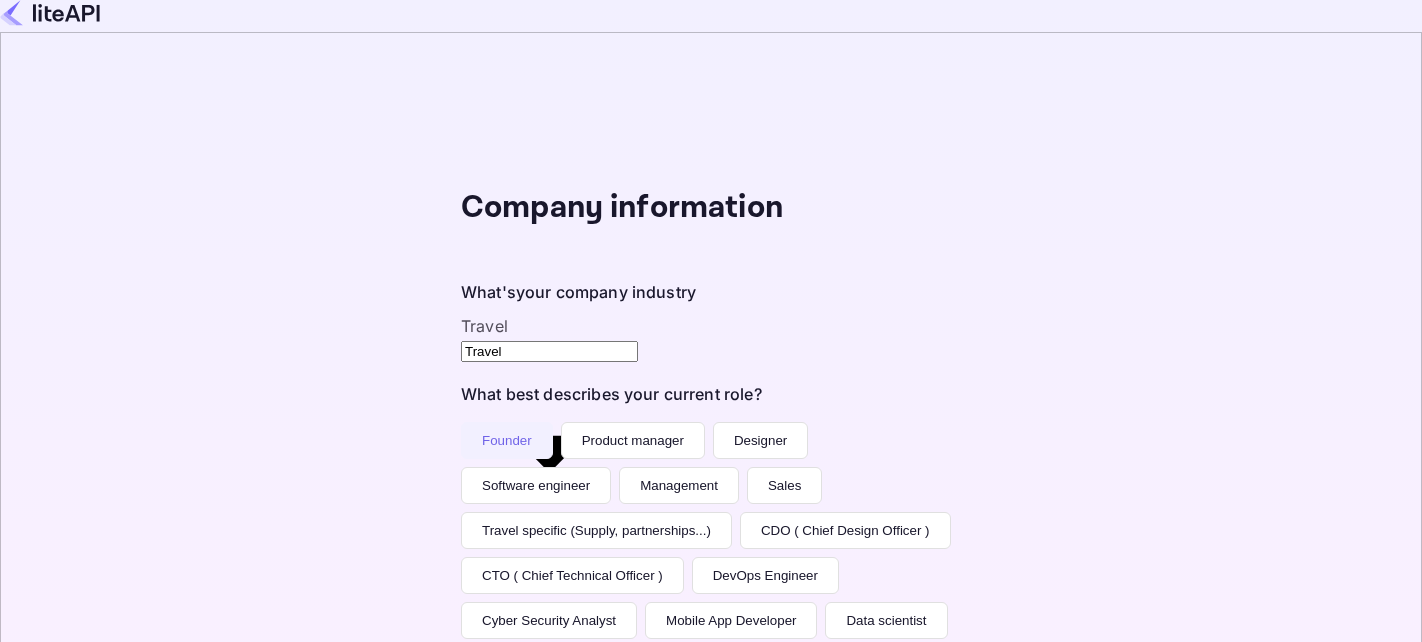 click on "11 - 50" at bounding box center (700, 766) 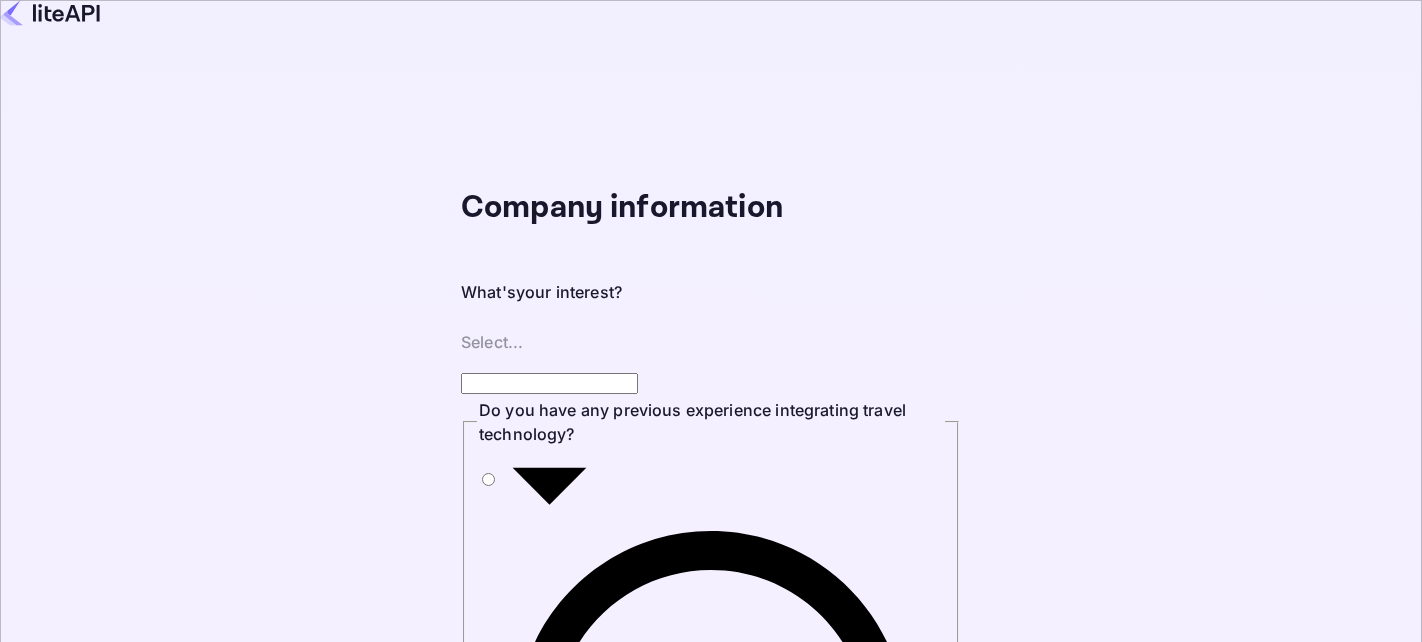 click on "Company information What's  your interest? Select... ​ Do you have any previous experience integrating travel technology? Yes No Skip Back Done     liteAPI Select... Building a new product around travel Bundling travel within our current products Using travel as an incentive Leveraging travel for our audience Internal/corporate travel" at bounding box center [711, 407] 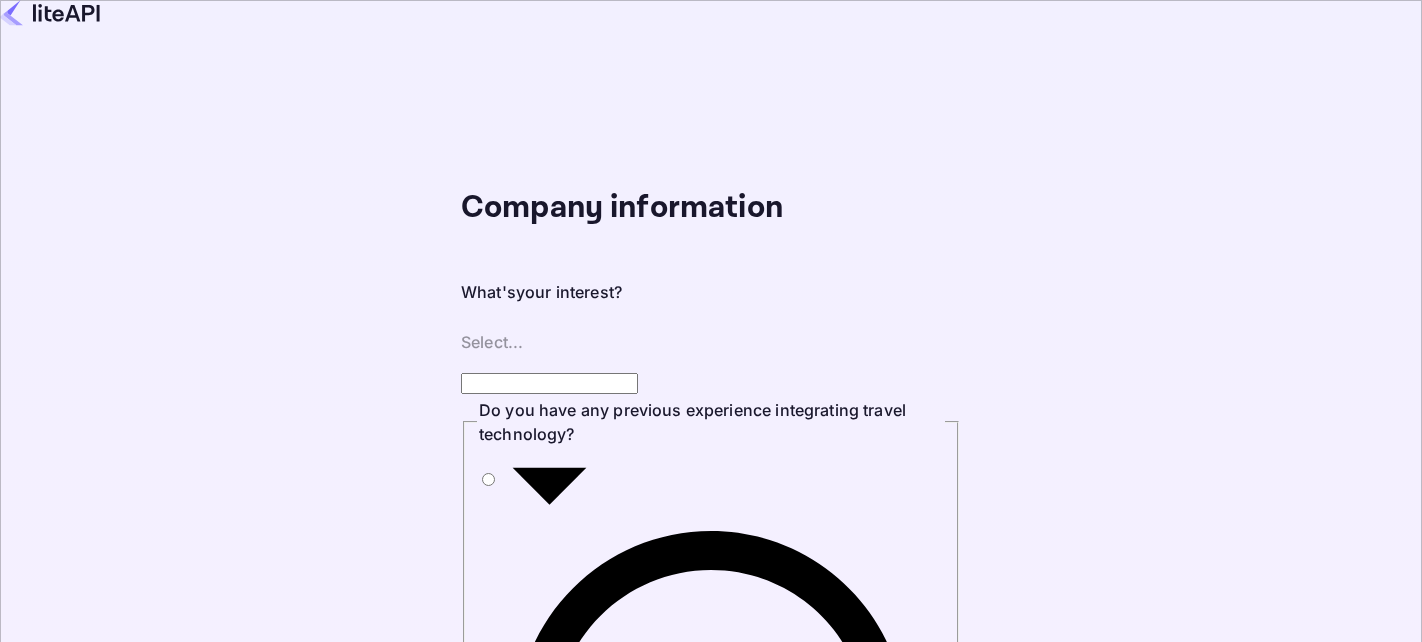 click on "Done" at bounding box center [923, 2543] 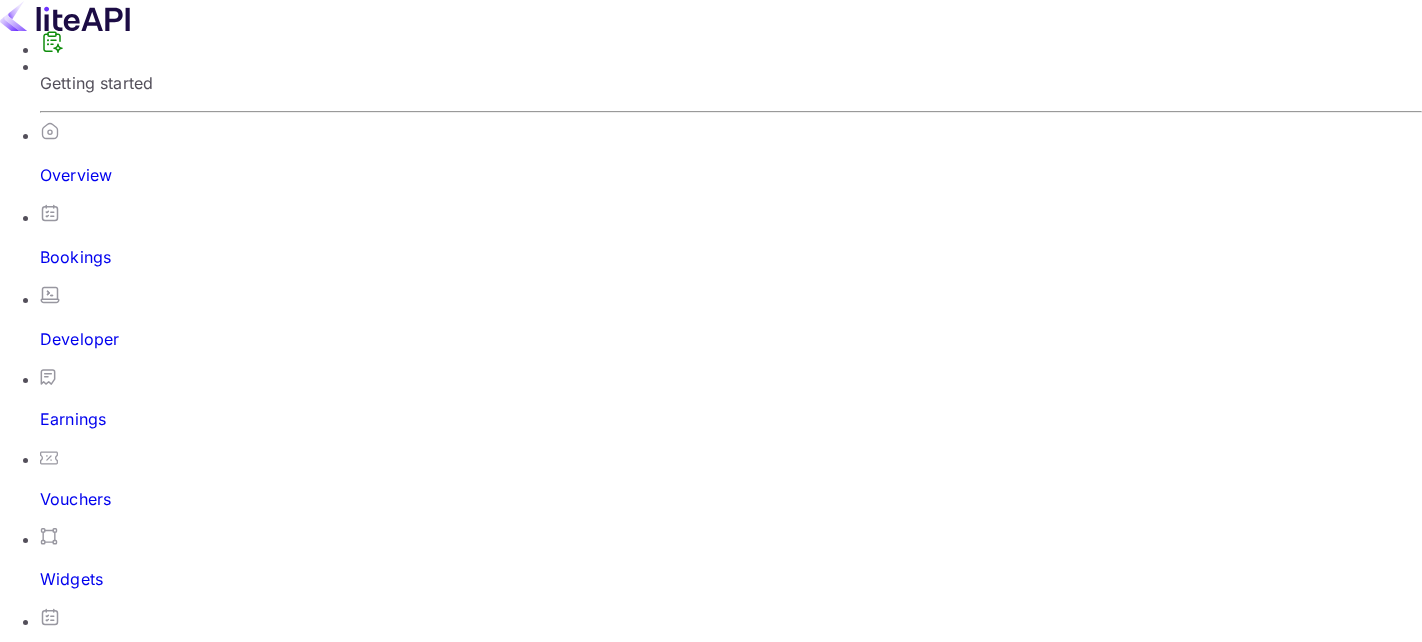 click on "Next" at bounding box center [919, 3745] 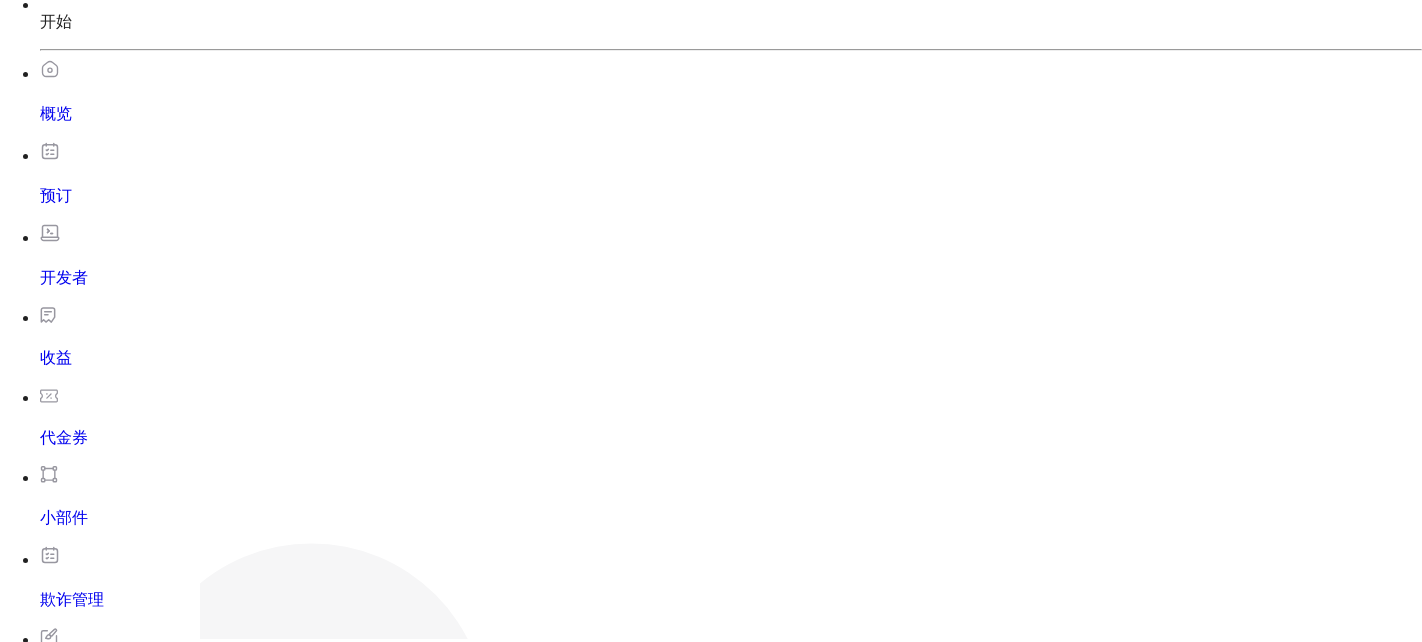scroll, scrollTop: 189, scrollLeft: 0, axis: vertical 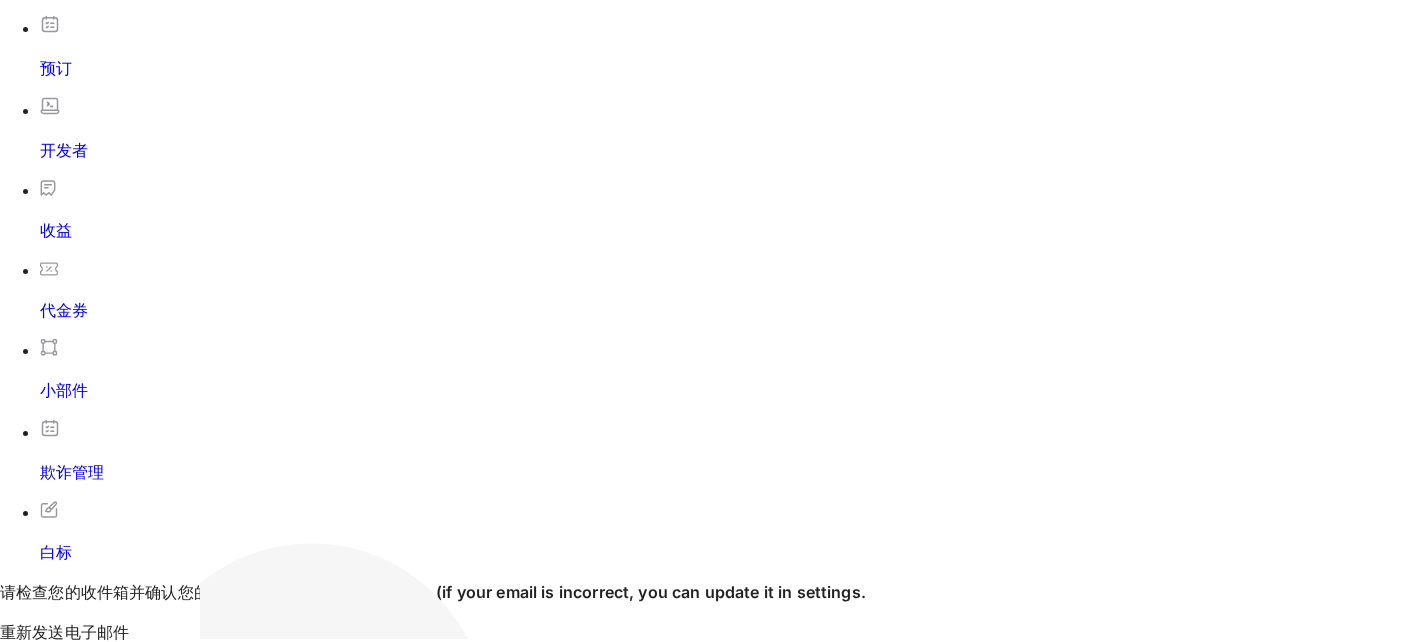 click on "预订" at bounding box center (731, 68) 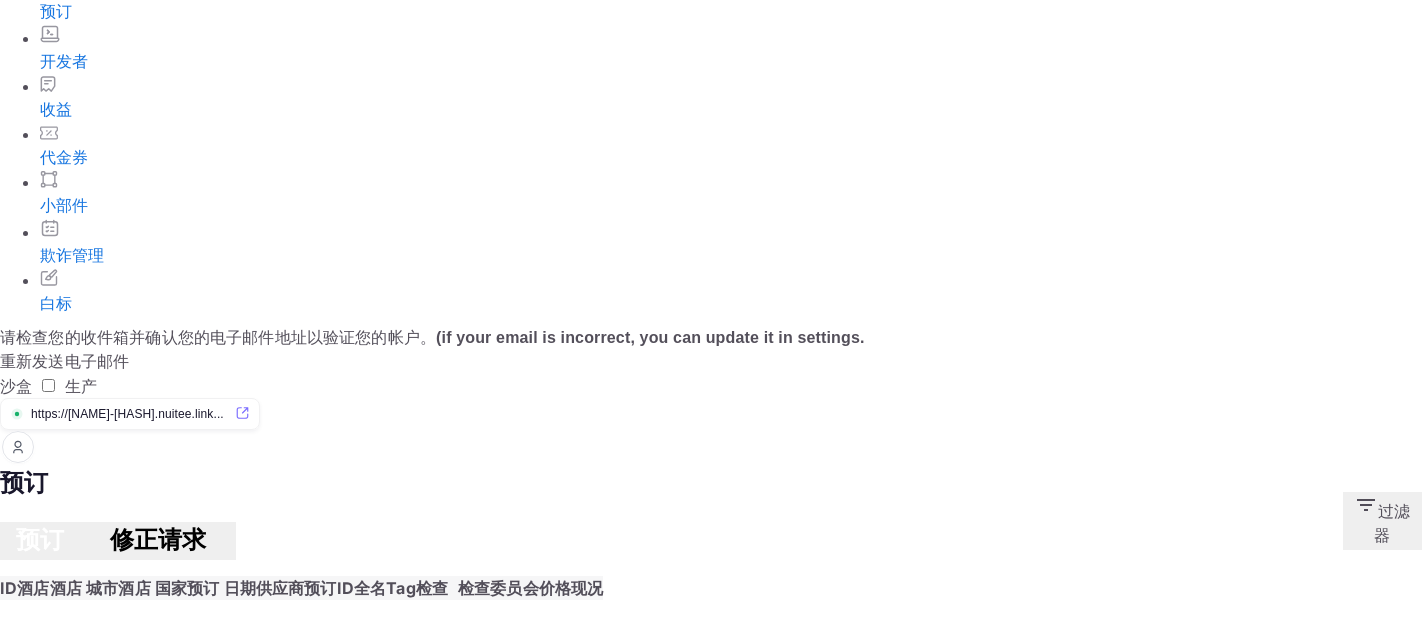 scroll, scrollTop: 0, scrollLeft: 0, axis: both 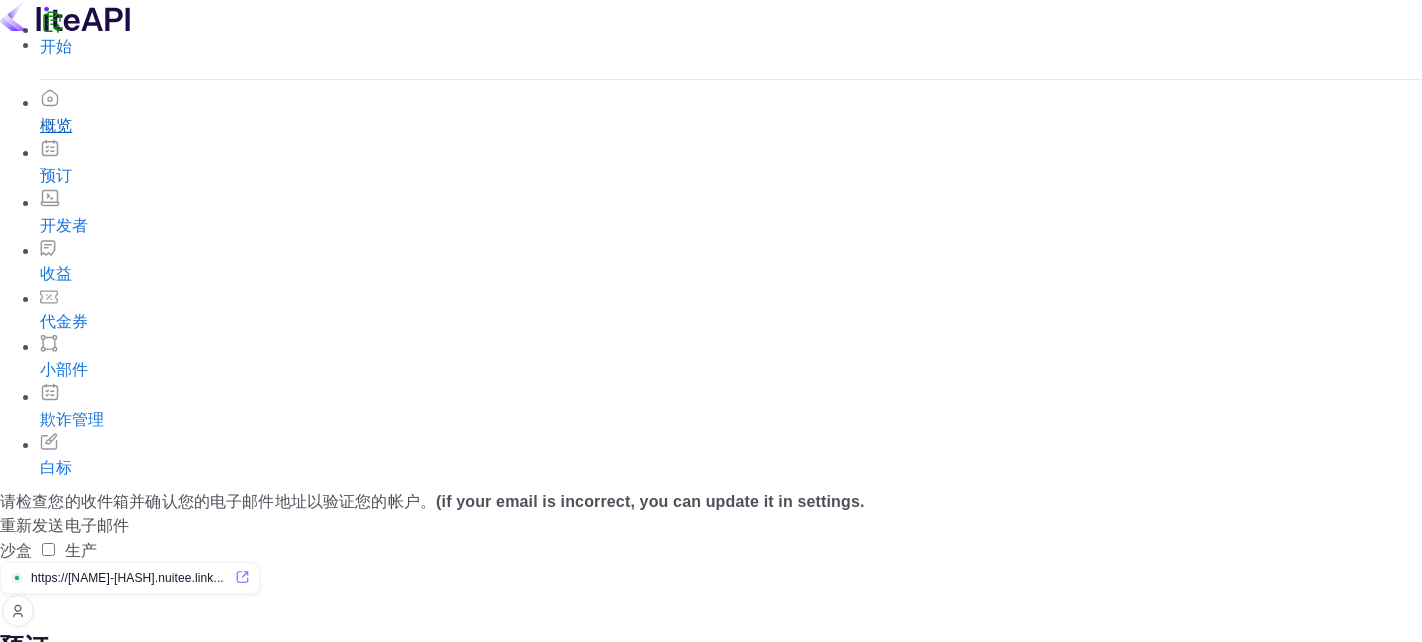 click on "概览" at bounding box center (731, 126) 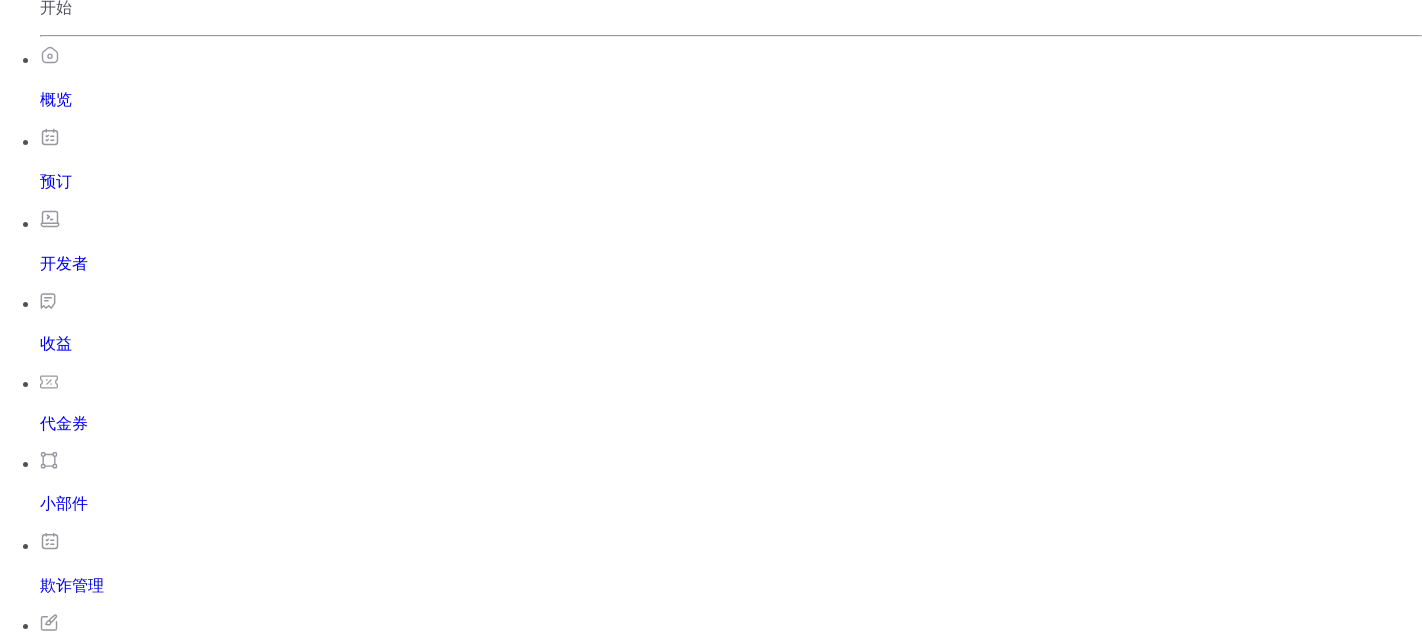 scroll, scrollTop: 0, scrollLeft: 0, axis: both 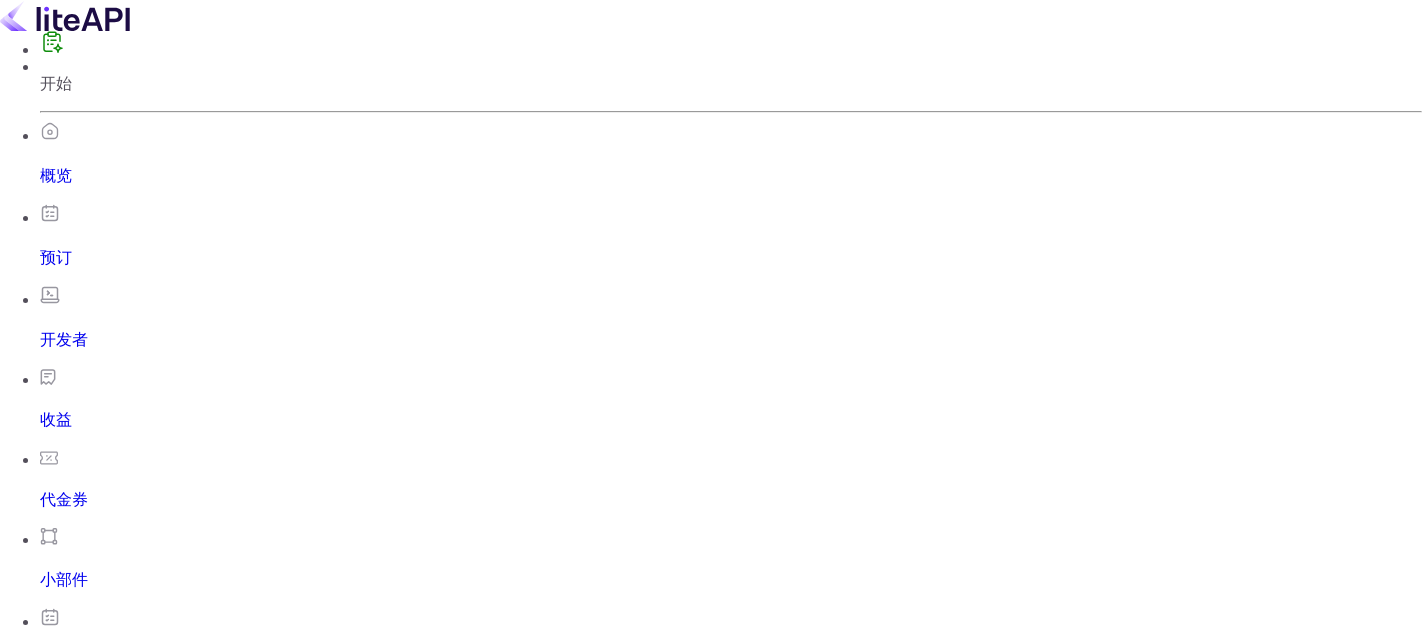 click on "预订" at bounding box center [731, 236] 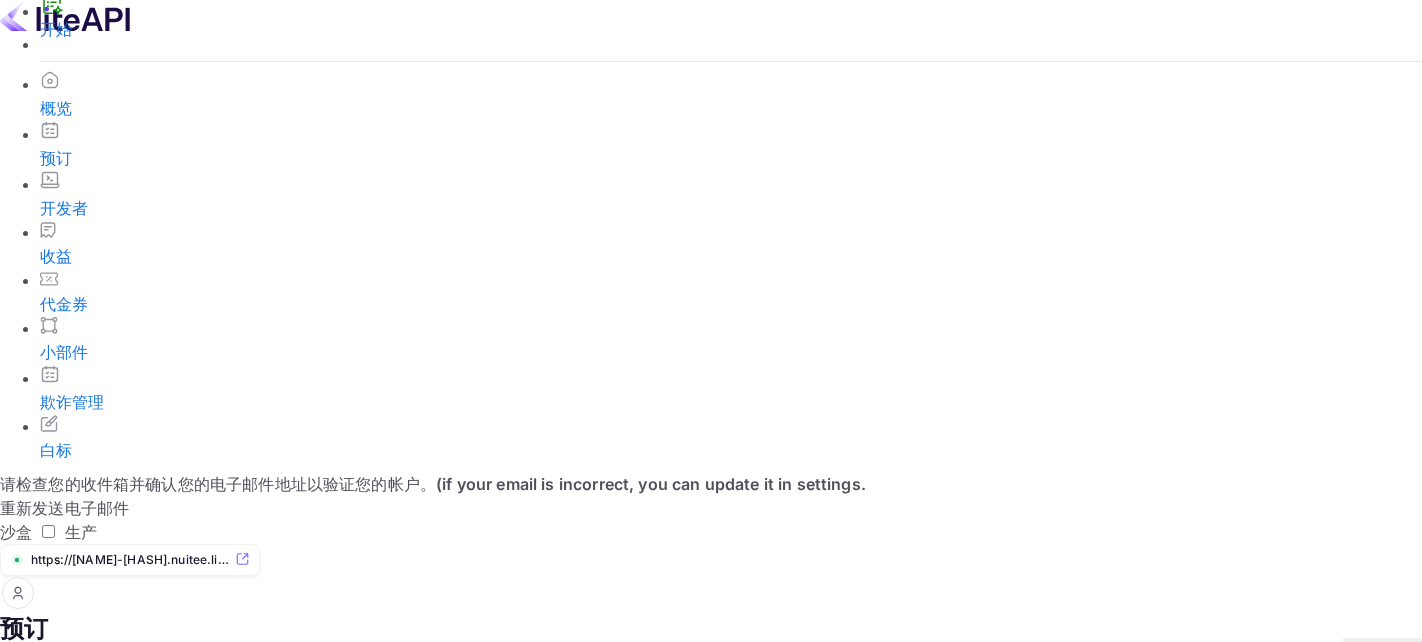 click on "修正请求" at bounding box center (158, 686) 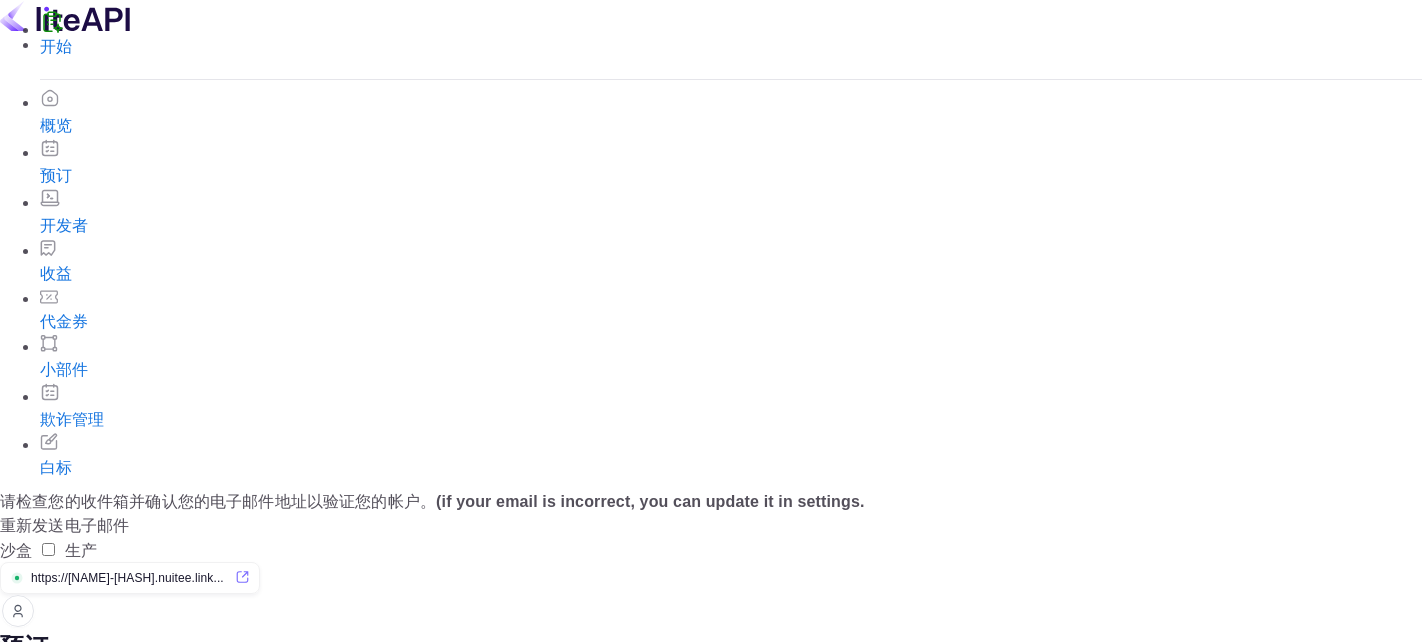 click on "https://[NAME]-[HASH].nuitee.link..." at bounding box center [131, 578] 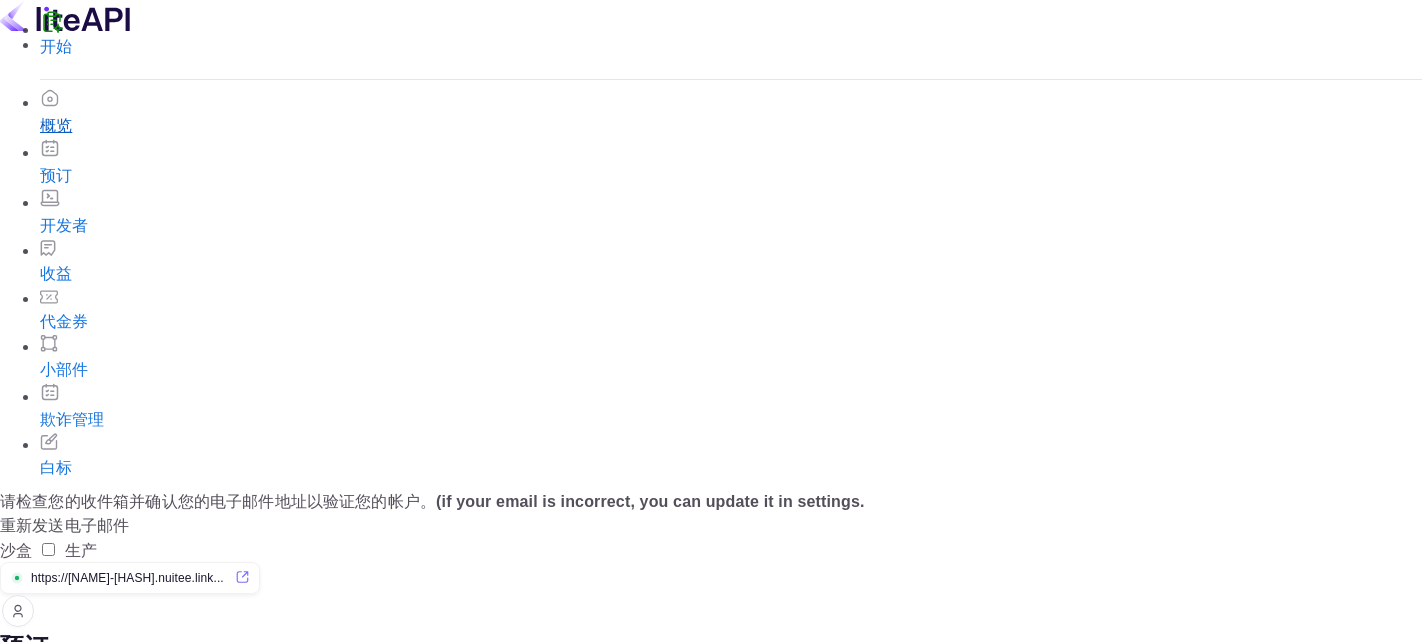 click on "概览" at bounding box center [731, 126] 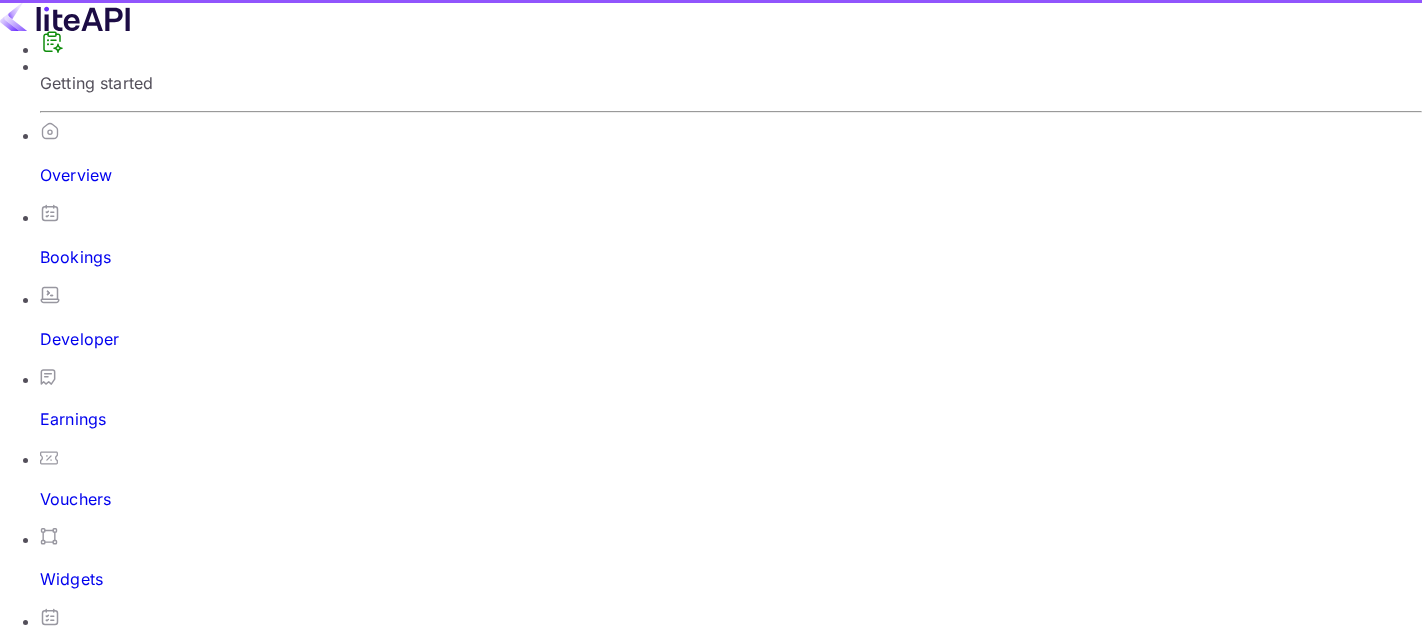 click on "Getting started" at bounding box center [731, 62] 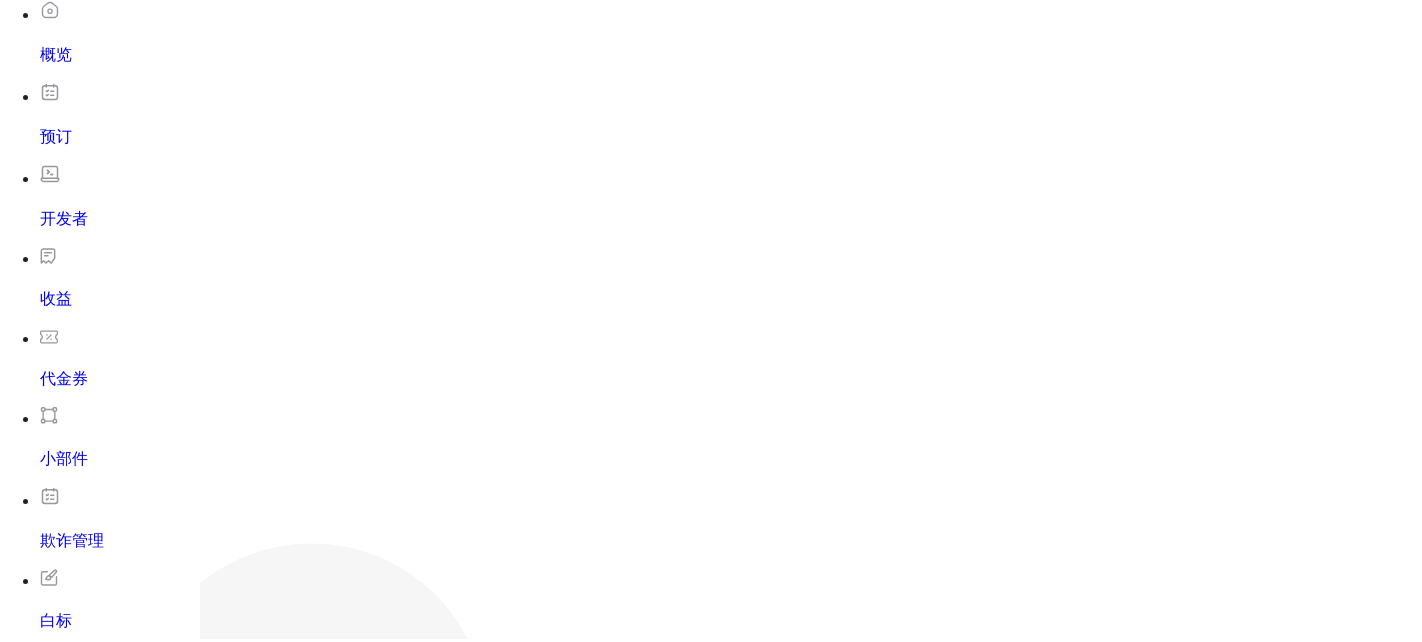 scroll, scrollTop: 139, scrollLeft: 0, axis: vertical 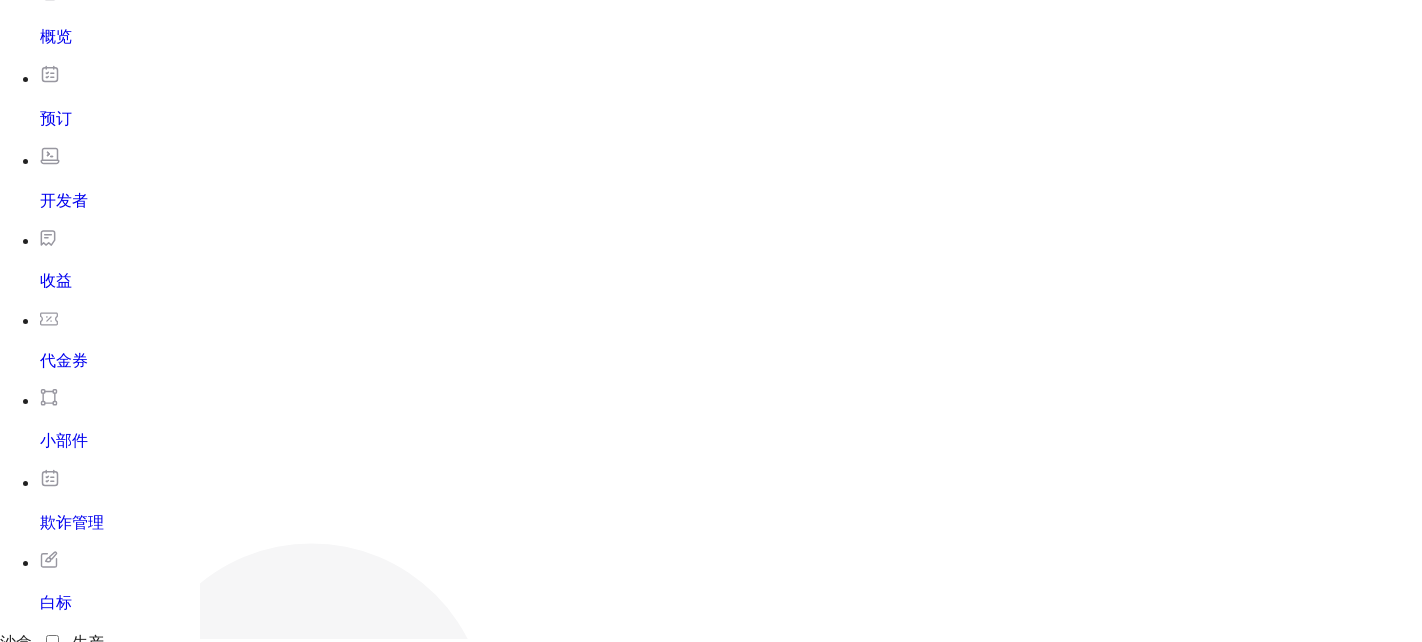 click on "API 文档列表" at bounding box center [513, 1182] 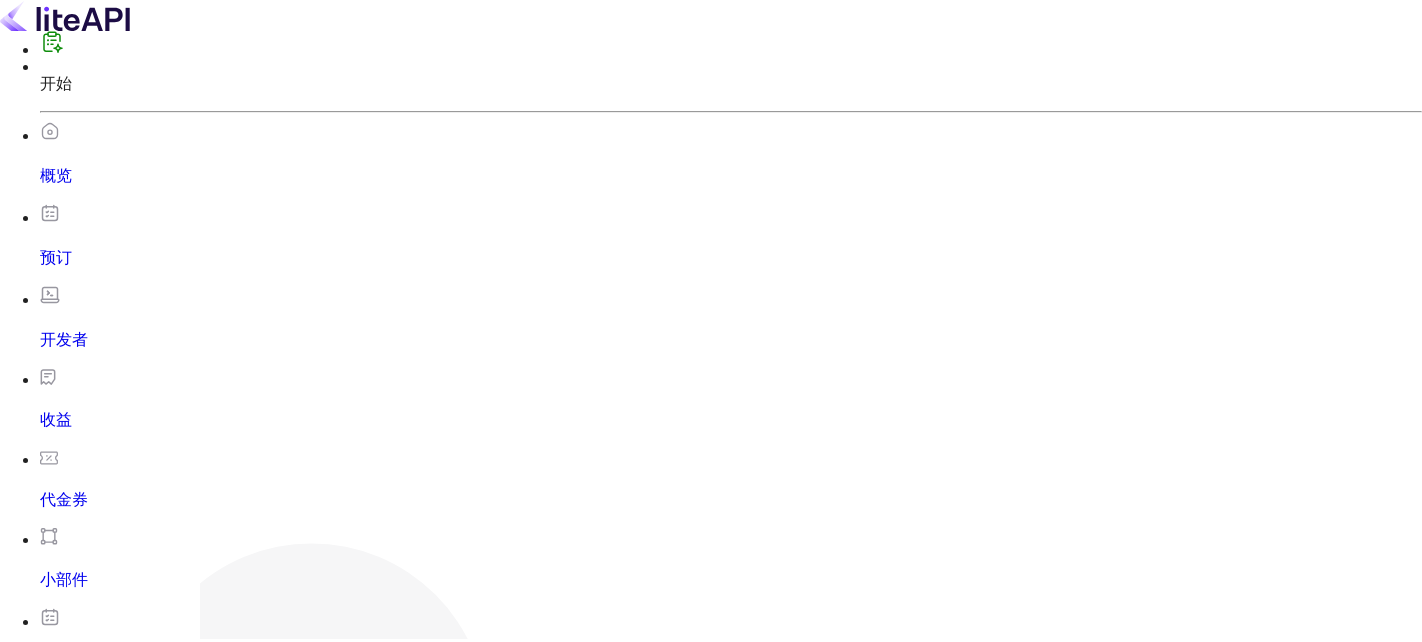 click at bounding box center [18, 843] 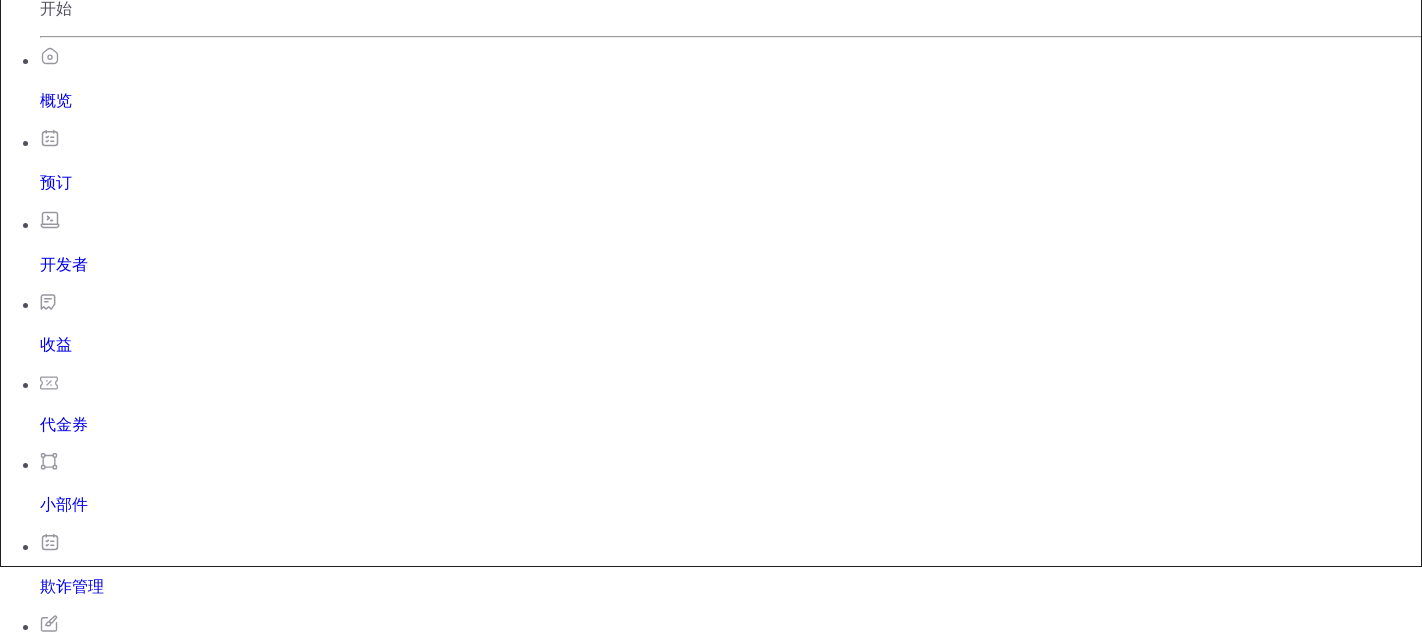 scroll, scrollTop: 0, scrollLeft: 0, axis: both 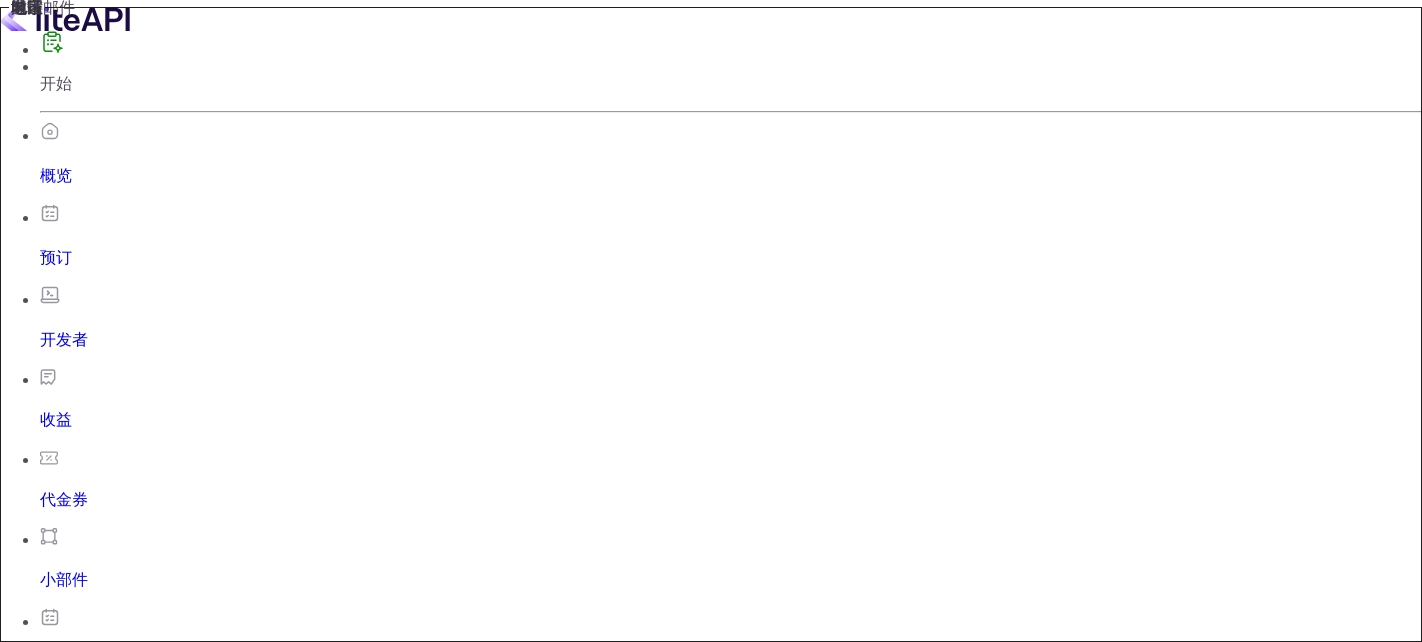 click at bounding box center [18, 843] 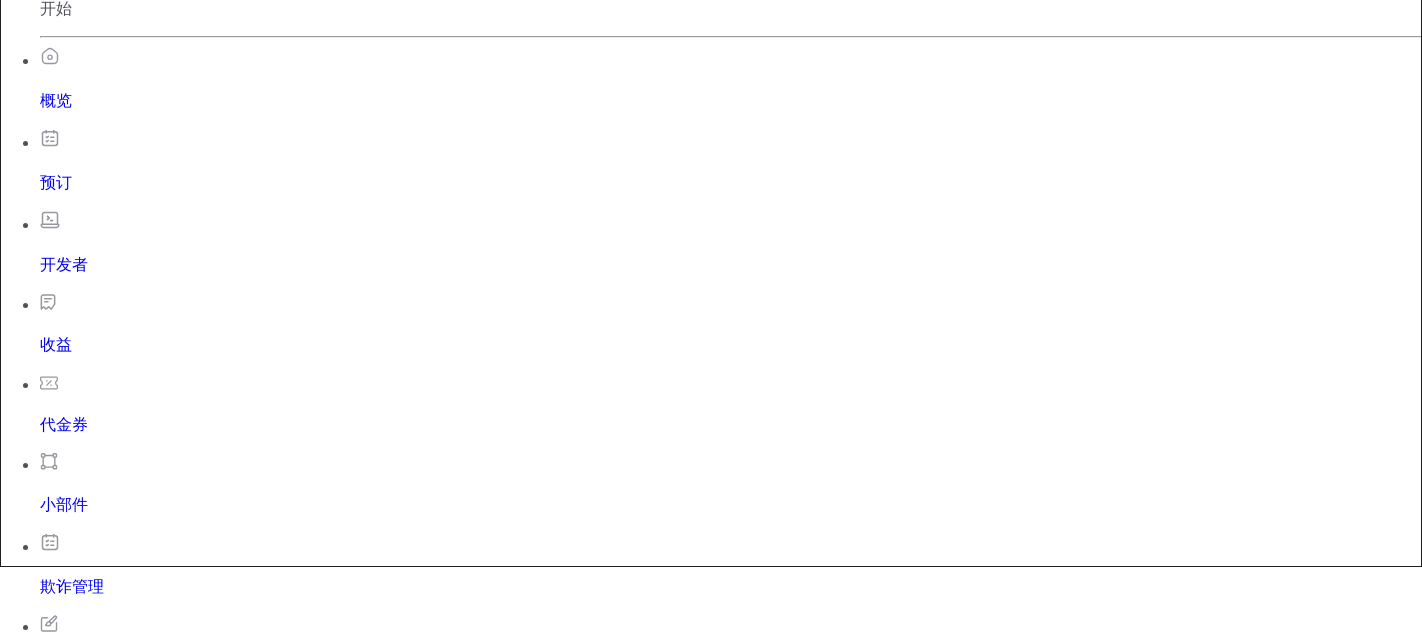 scroll, scrollTop: 0, scrollLeft: 0, axis: both 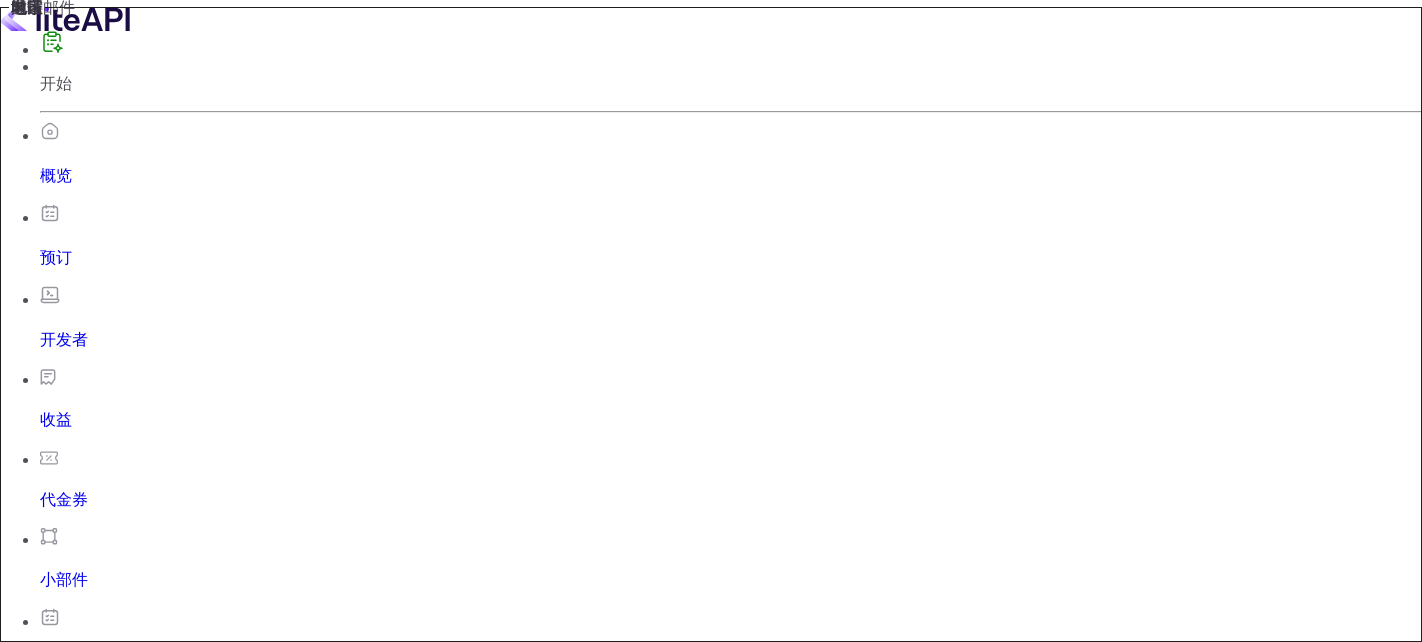 click on "标记" at bounding box center (63, 982) 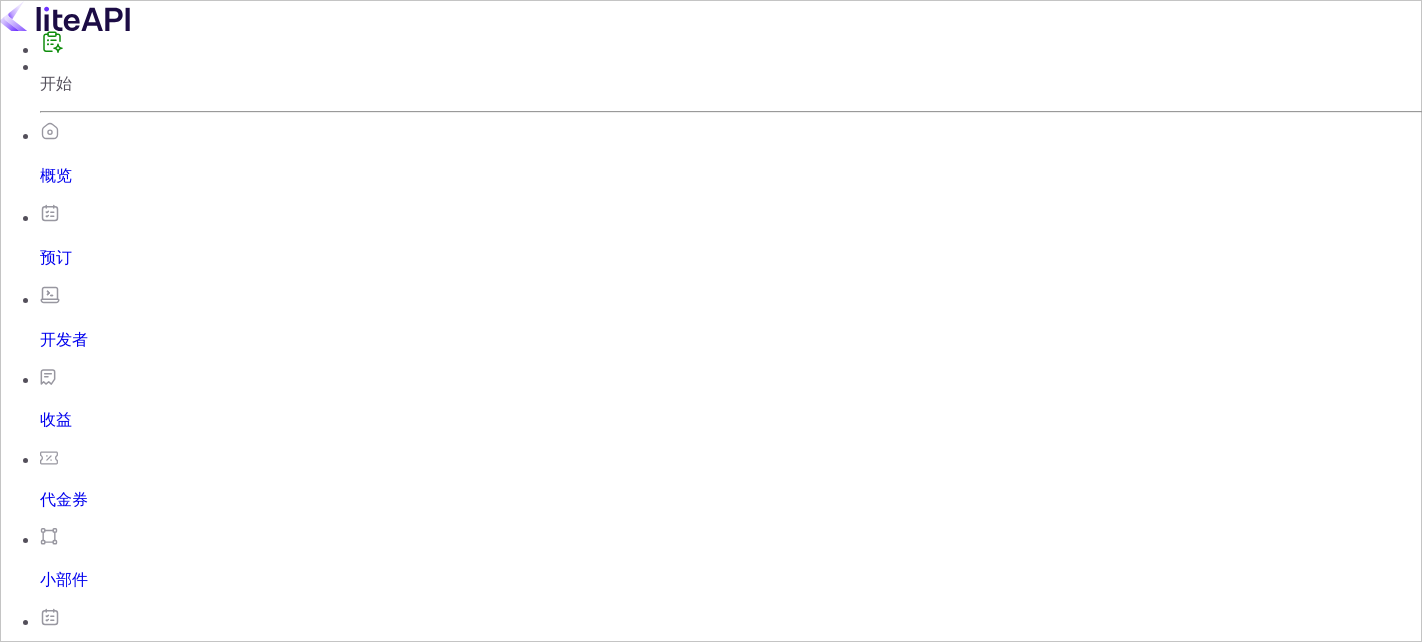 click on "团队 管理" at bounding box center (120, 982) 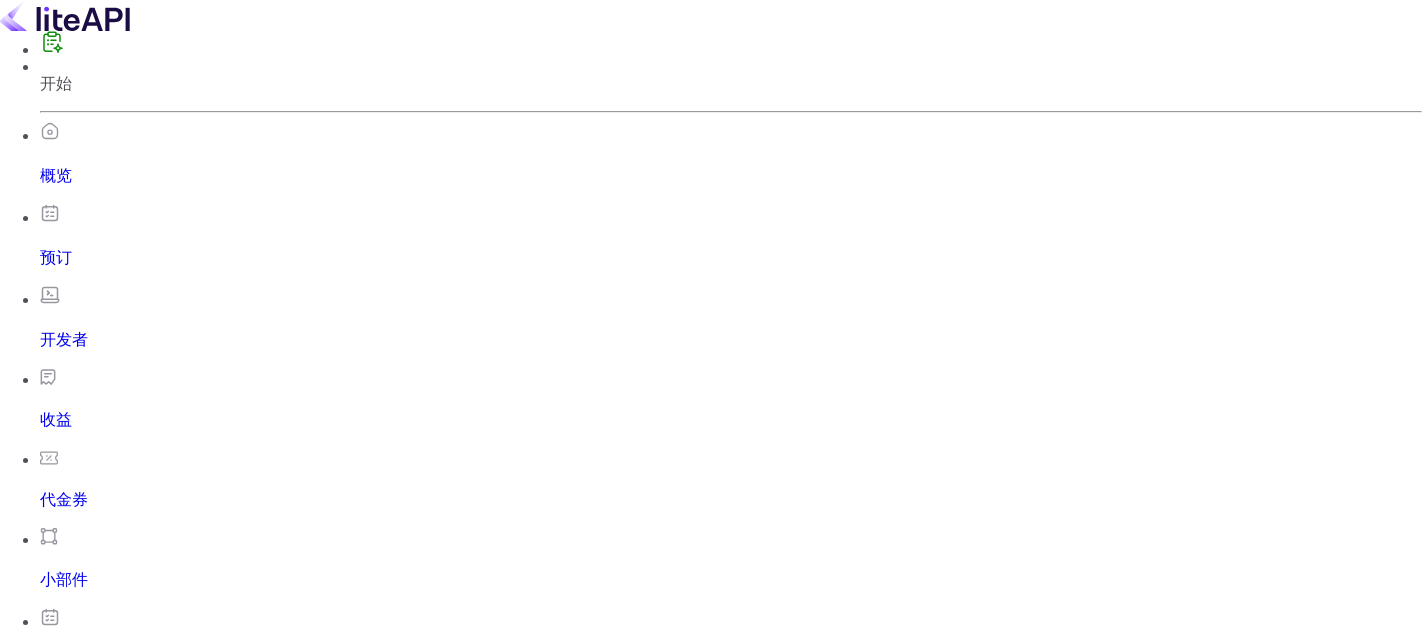 click on "概览" at bounding box center (731, 154) 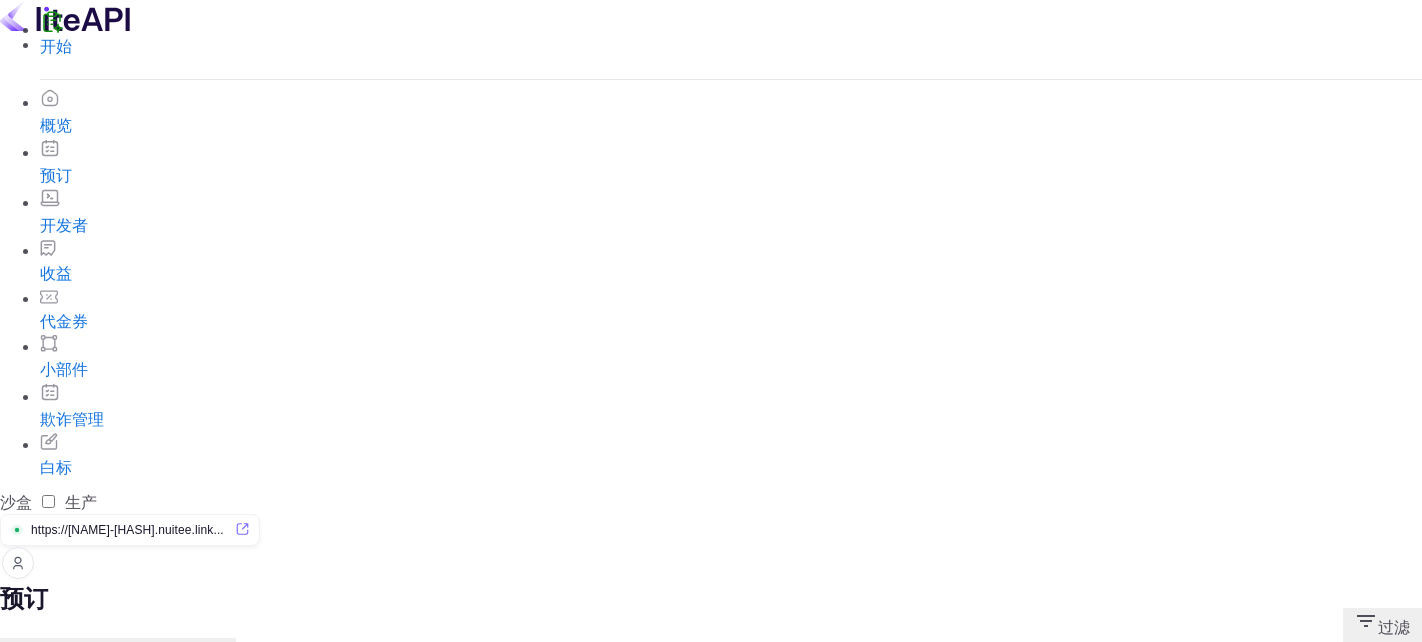 click at bounding box center [18, 564] 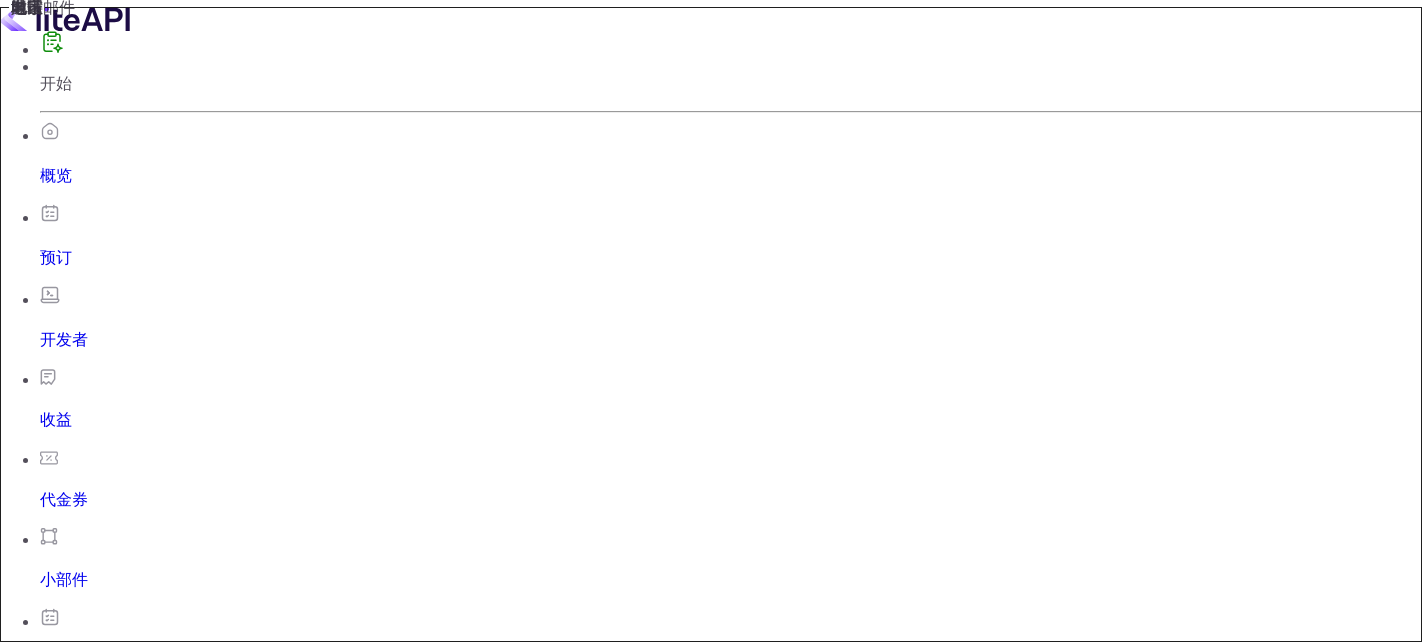 scroll, scrollTop: 25, scrollLeft: 0, axis: vertical 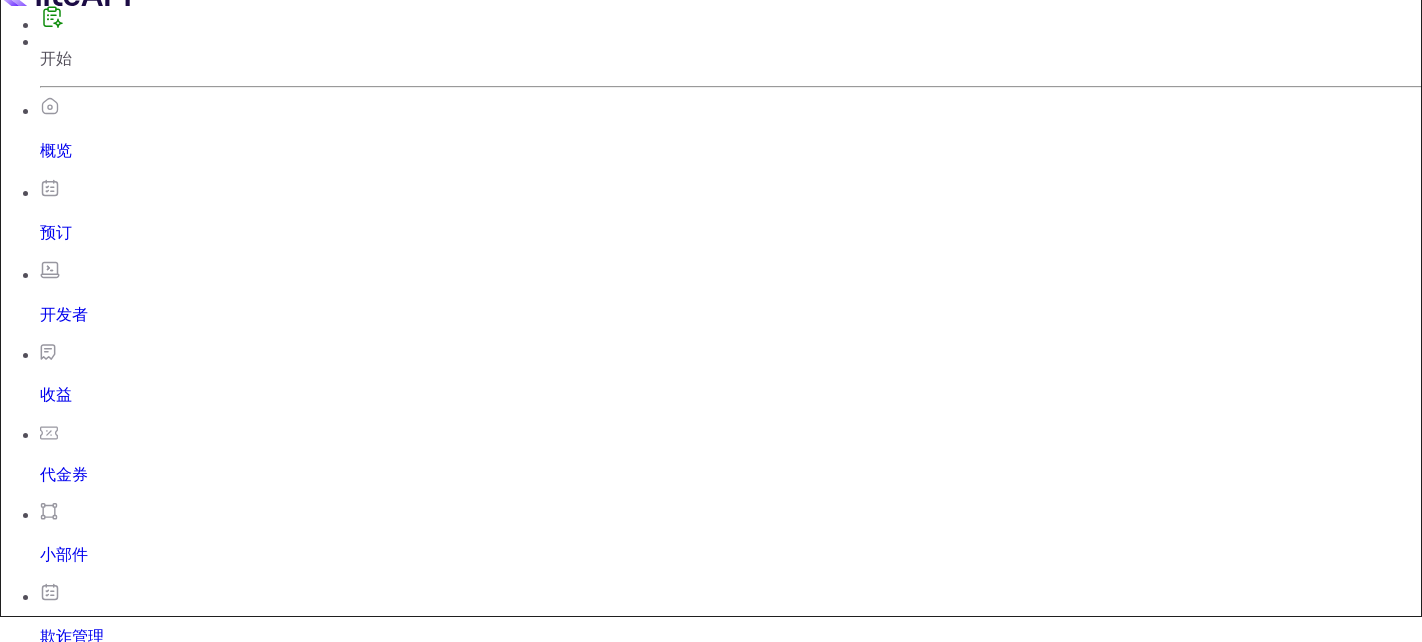 click on "标记" at bounding box center [63, 957] 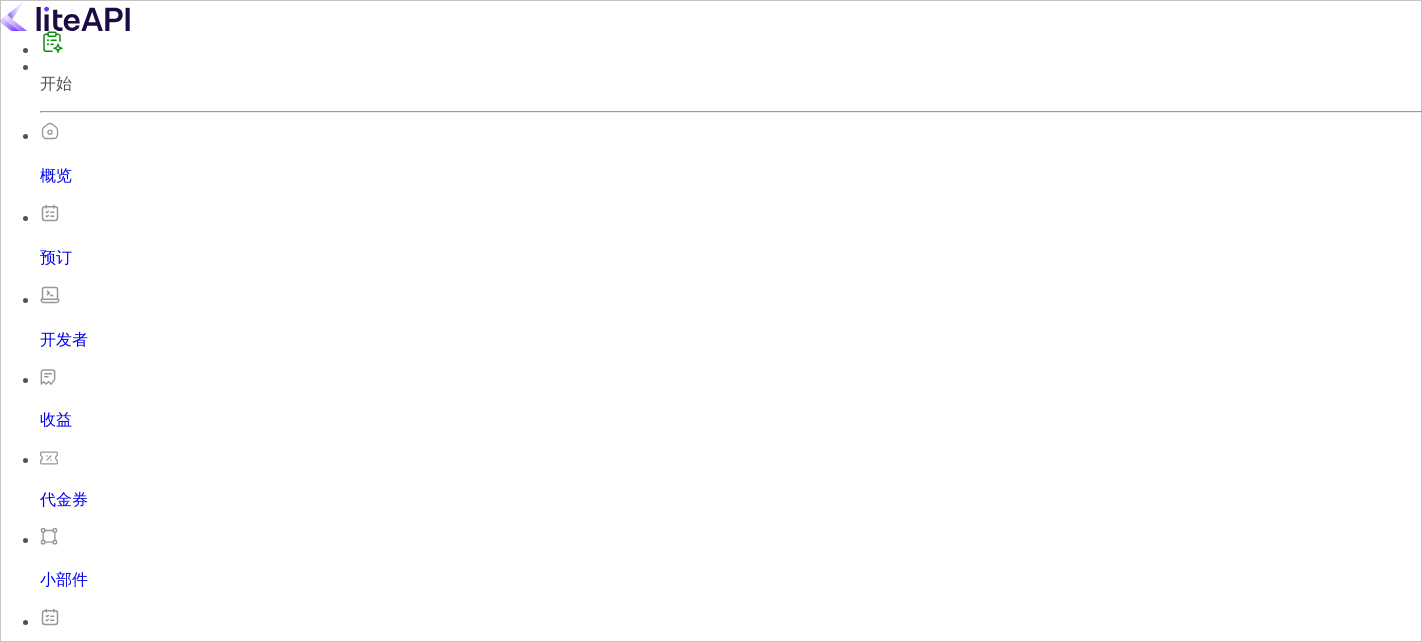 click on "团队 管理" at bounding box center [120, 982] 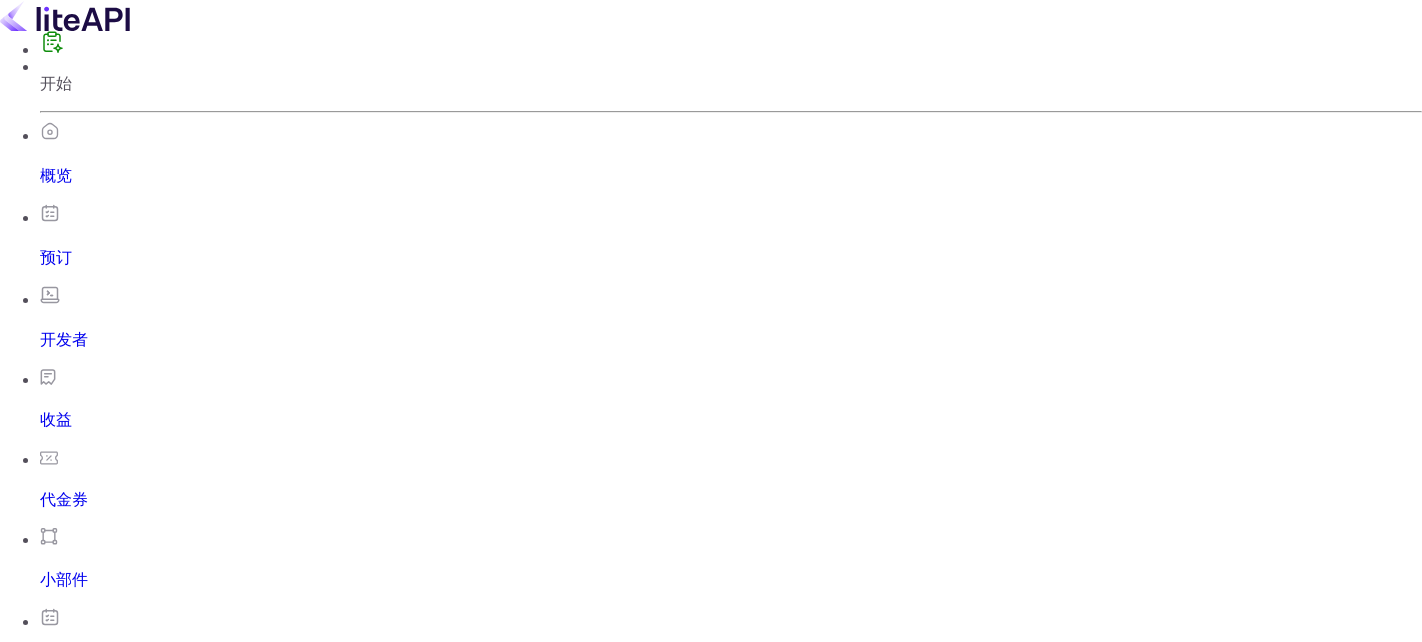 click on "预订" at bounding box center (731, 257) 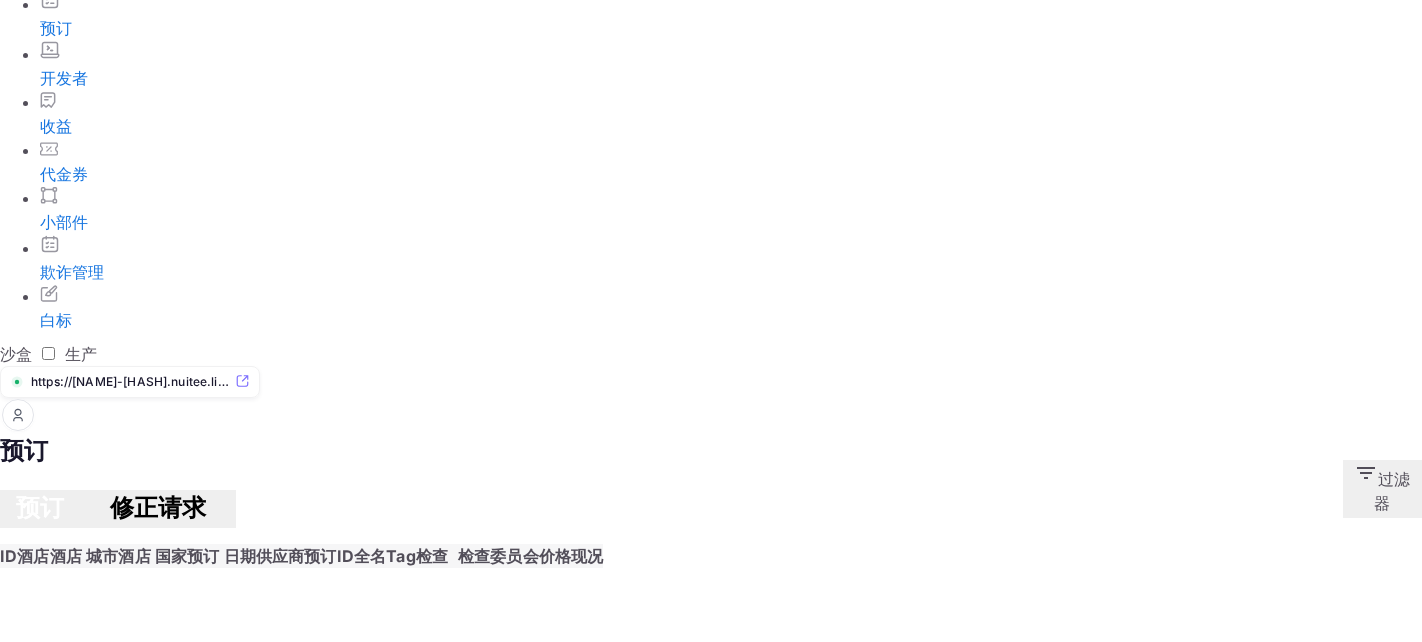 scroll, scrollTop: 173, scrollLeft: 0, axis: vertical 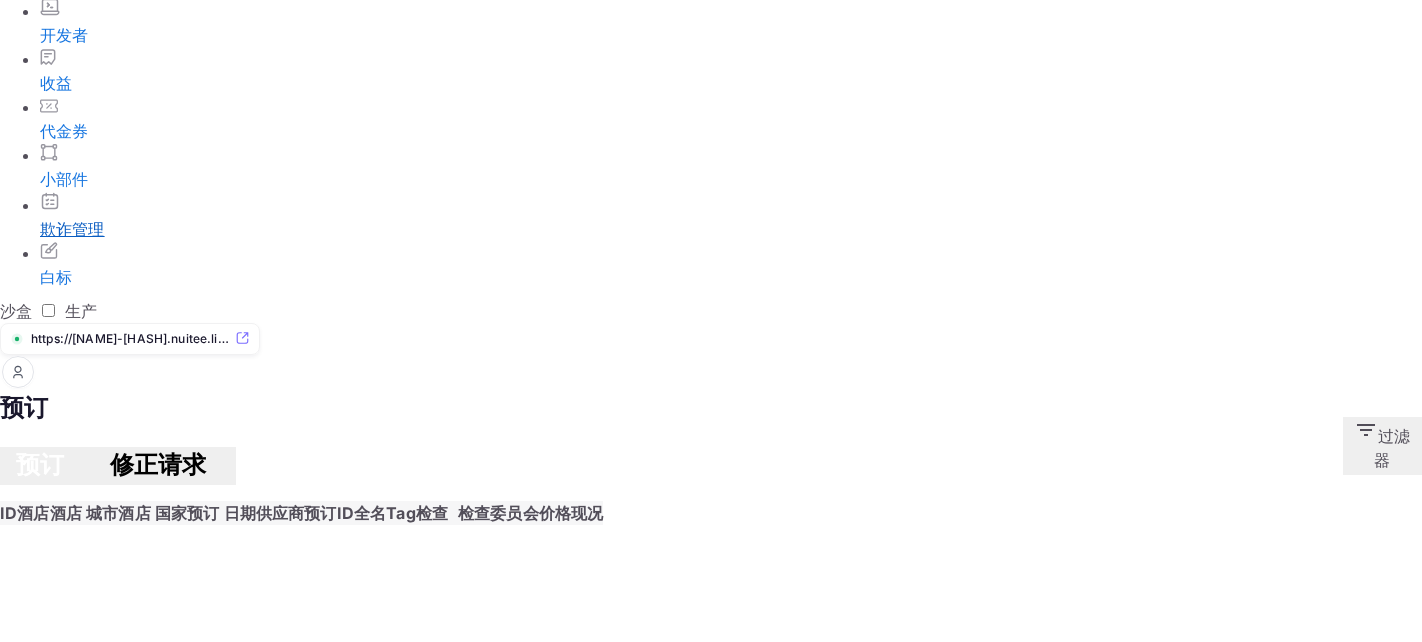 click on "欺诈管理" at bounding box center (731, 229) 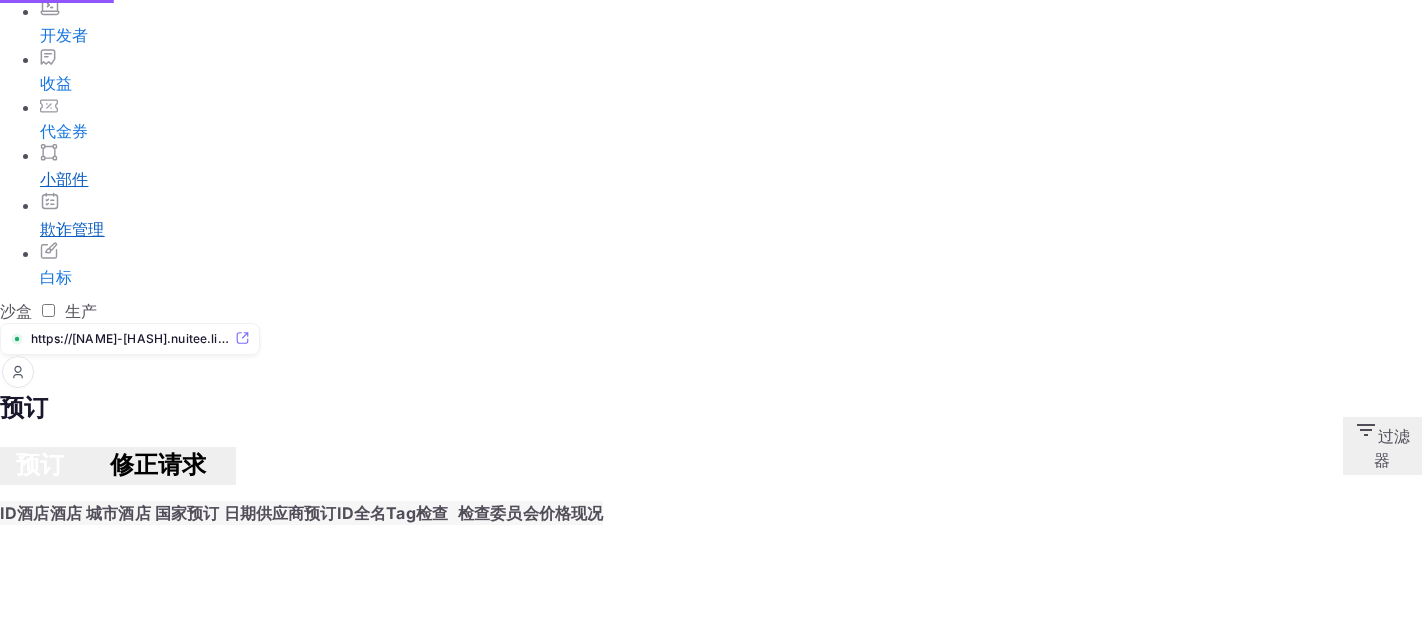 scroll, scrollTop: 0, scrollLeft: 0, axis: both 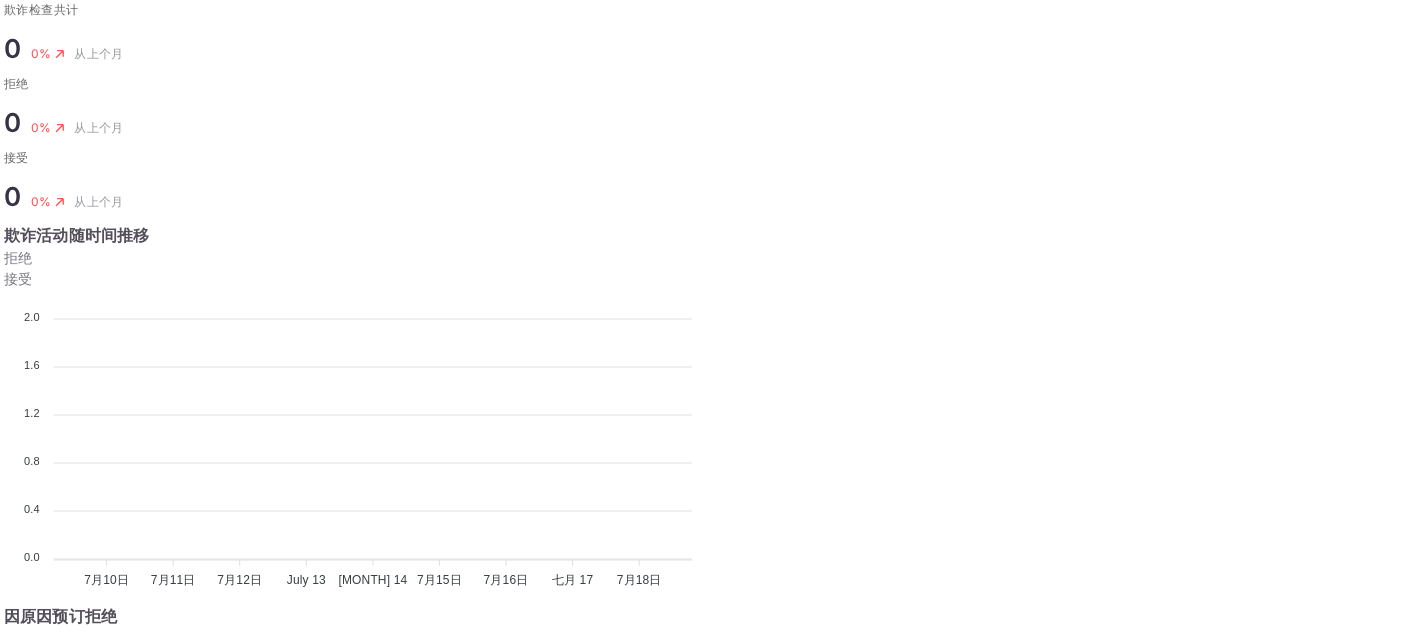 click on "小部件" at bounding box center [731, -347] 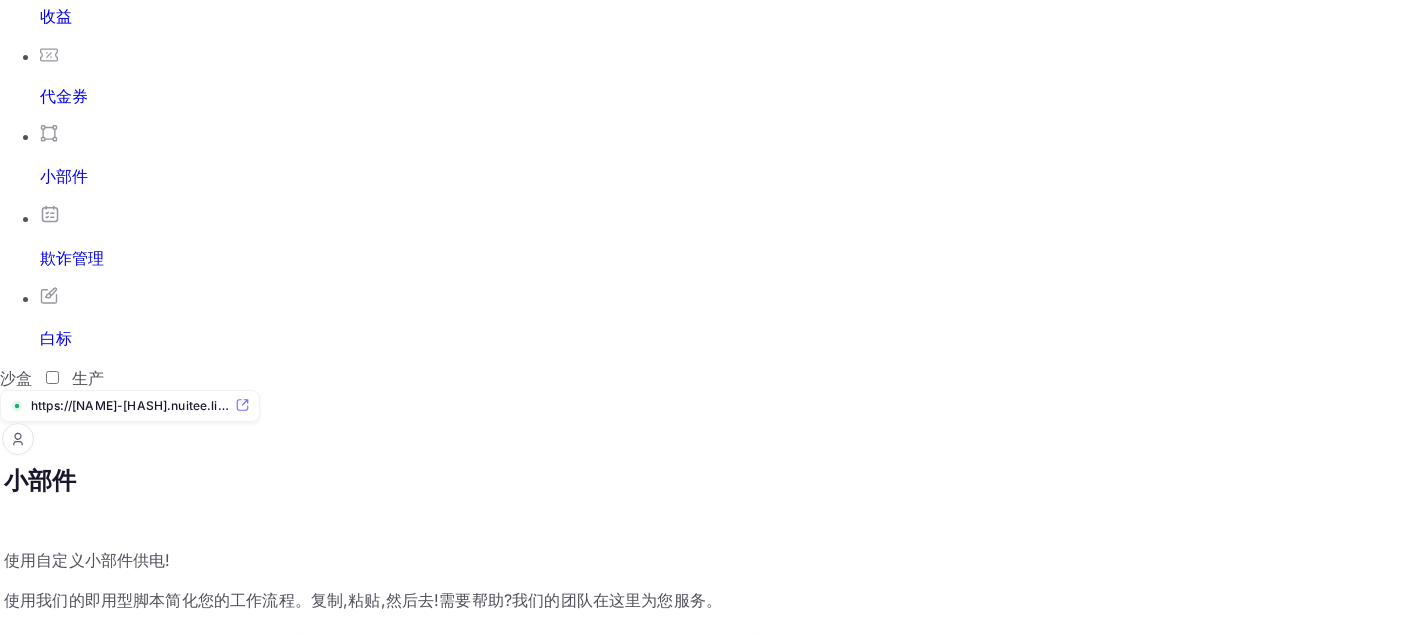 scroll, scrollTop: 686, scrollLeft: 0, axis: vertical 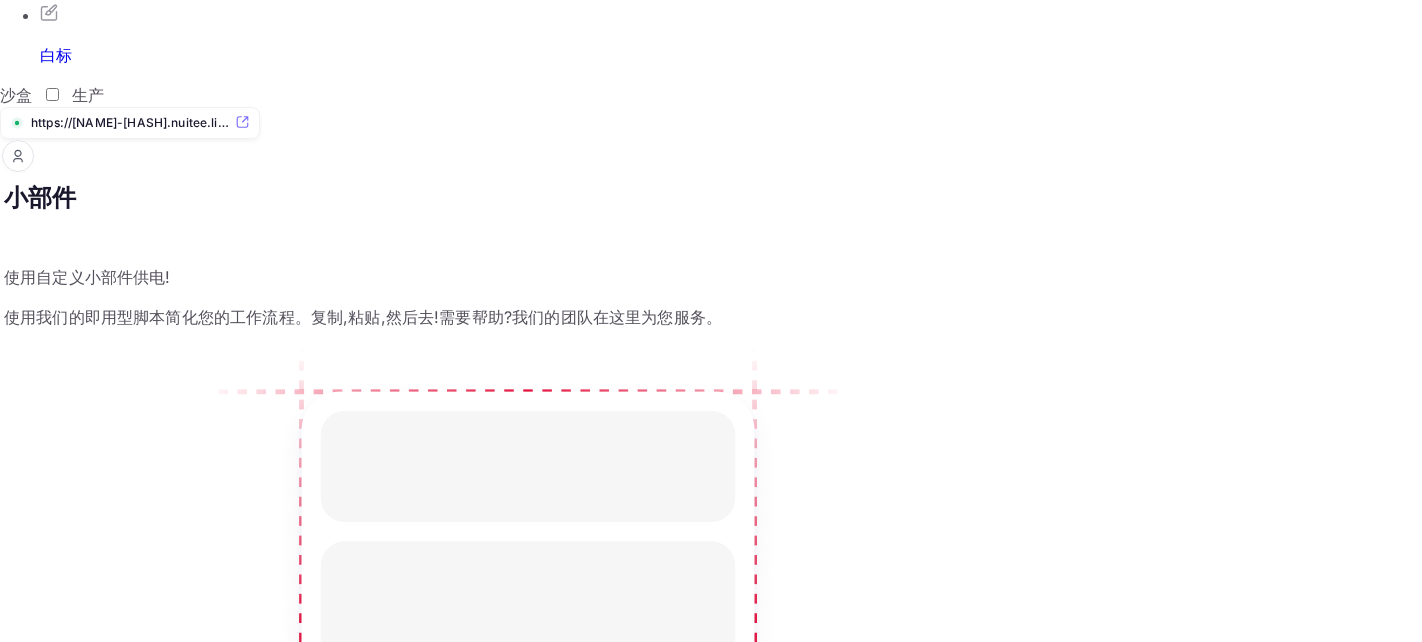 drag, startPoint x: 109, startPoint y: 544, endPoint x: 123, endPoint y: 493, distance: 52.886673 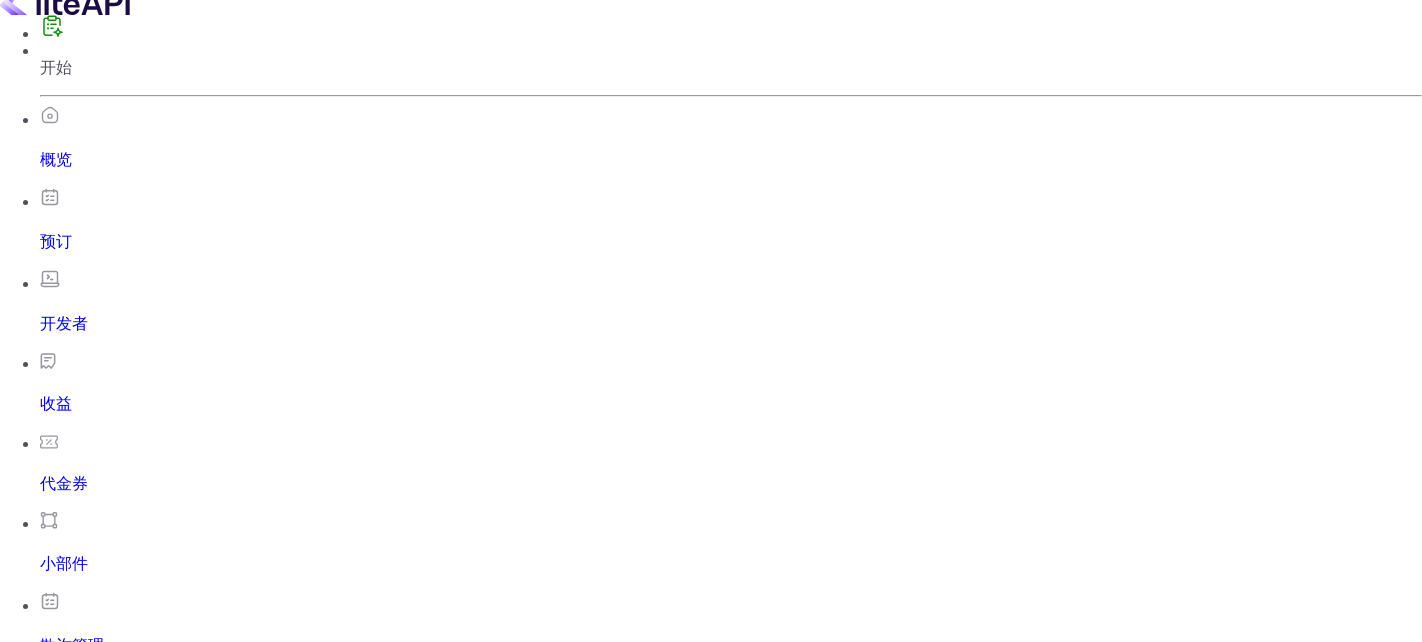 scroll, scrollTop: 0, scrollLeft: 0, axis: both 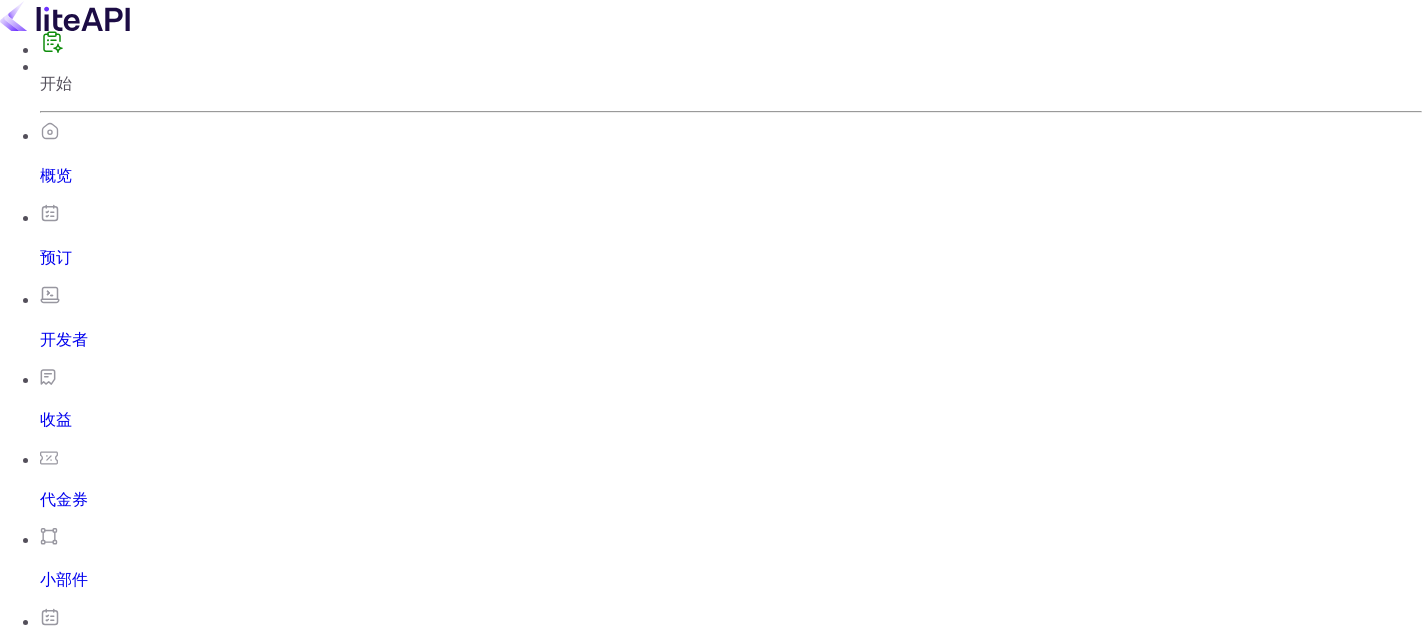 click on "概览" at bounding box center (731, 175) 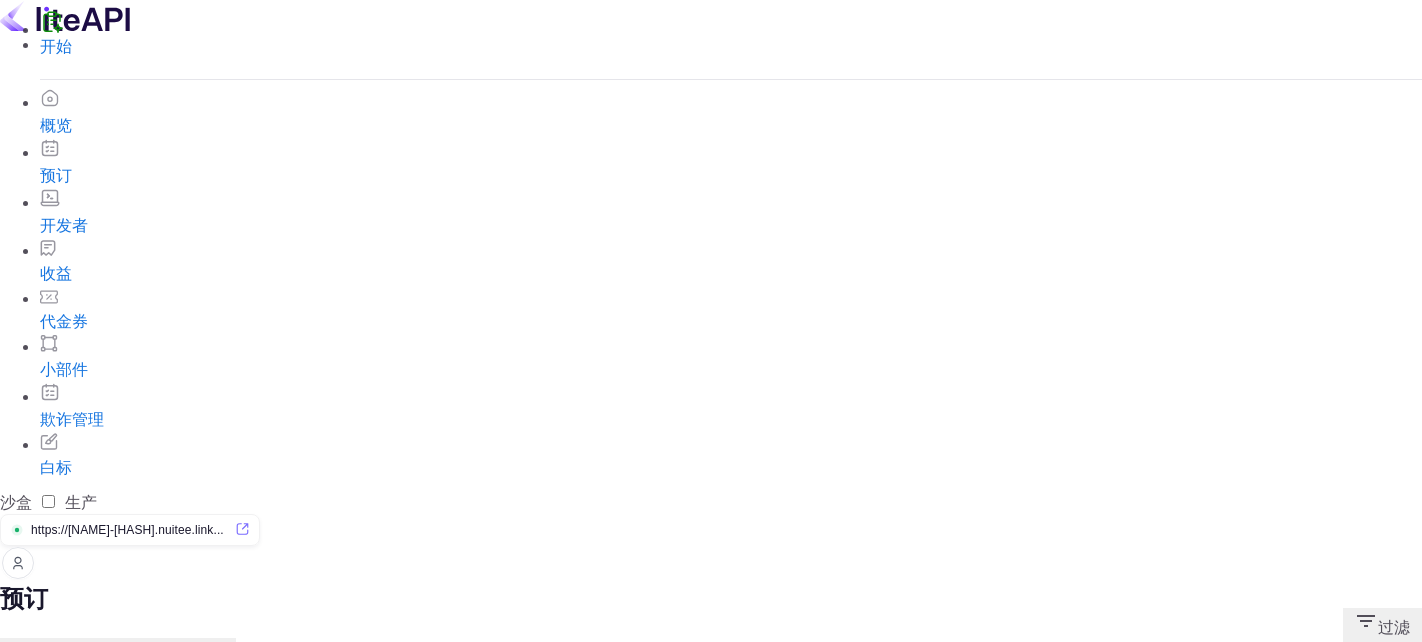 click at bounding box center (18, 564) 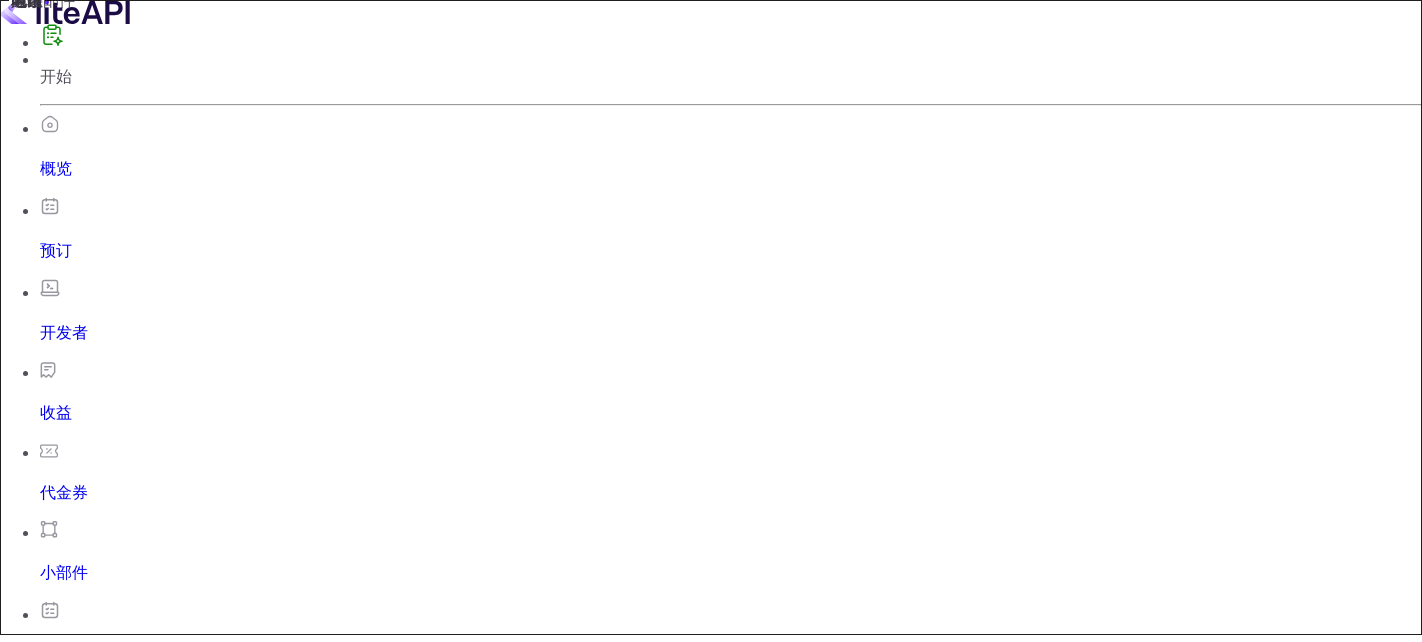 scroll, scrollTop: 75, scrollLeft: 0, axis: vertical 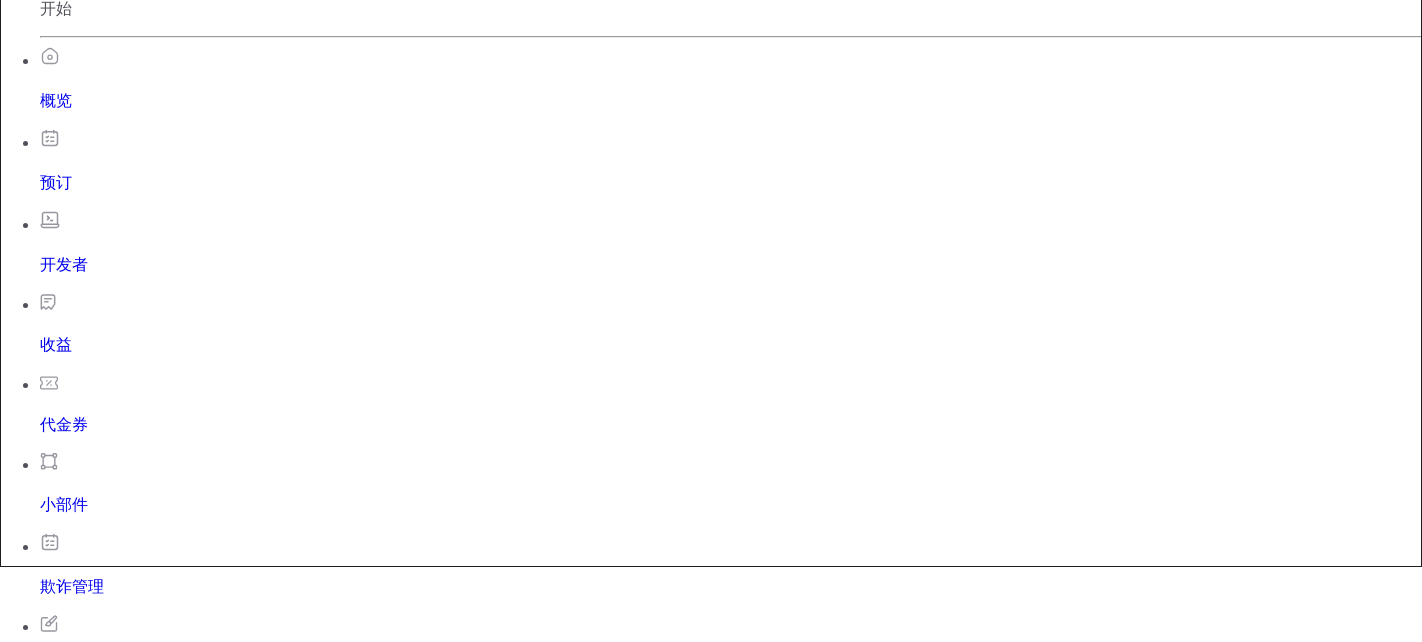 click on "标记" at bounding box center [63, 907] 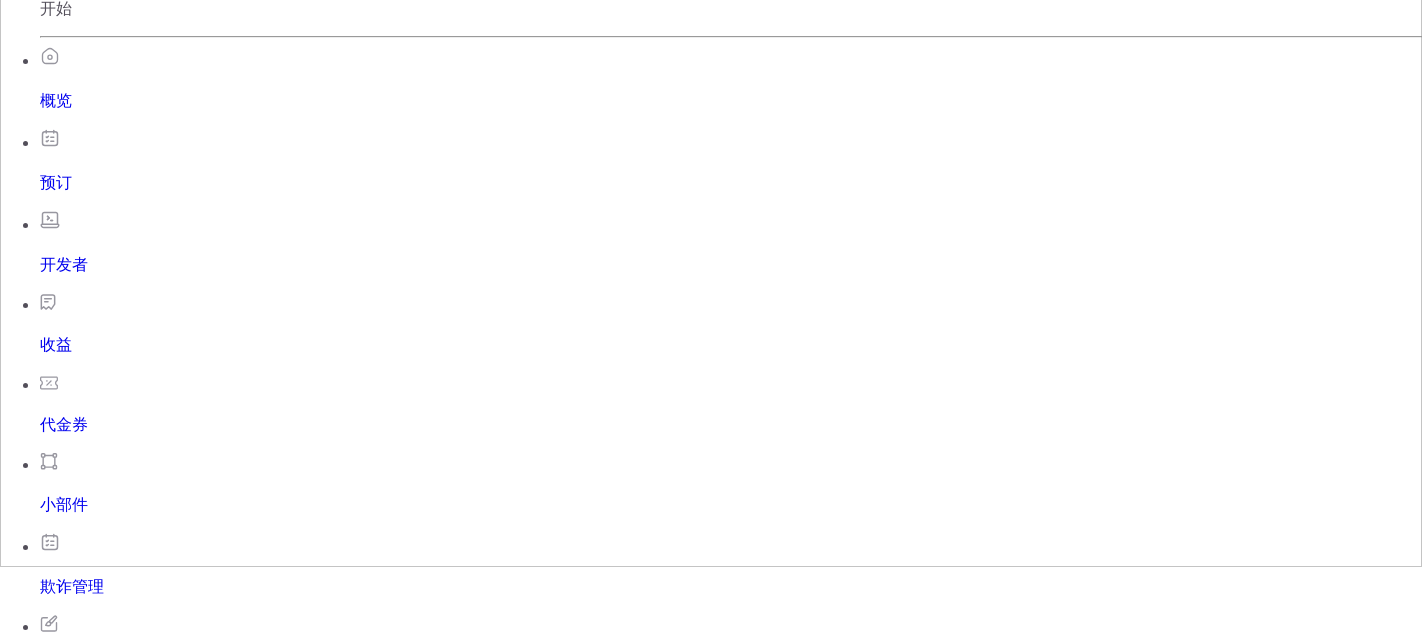 scroll, scrollTop: 0, scrollLeft: 0, axis: both 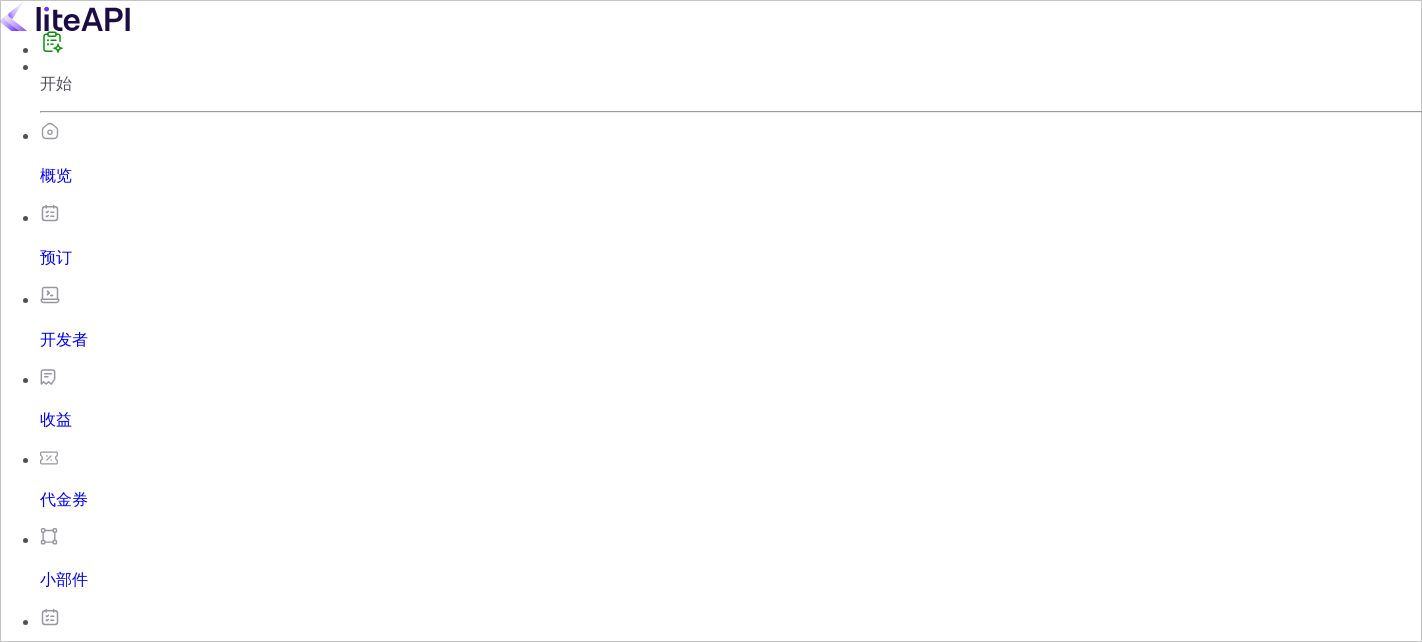 click on "团队 管理" at bounding box center [120, 982] 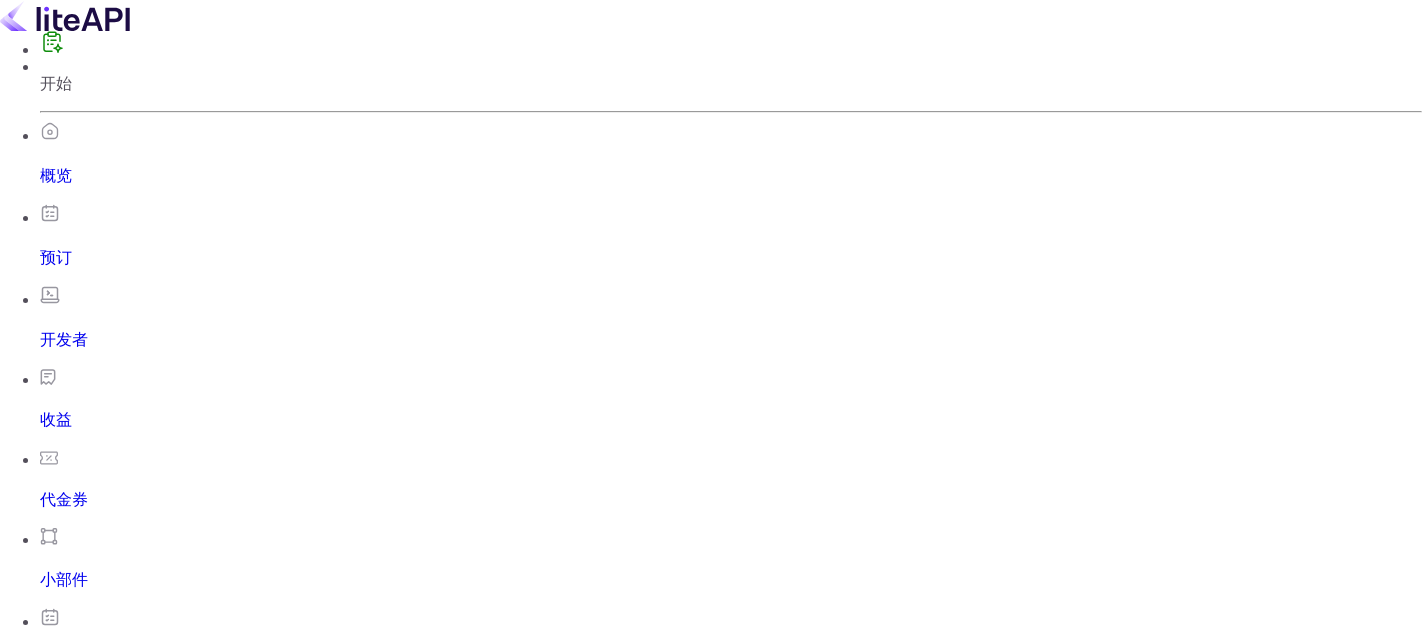 click on "预订" at bounding box center [731, 236] 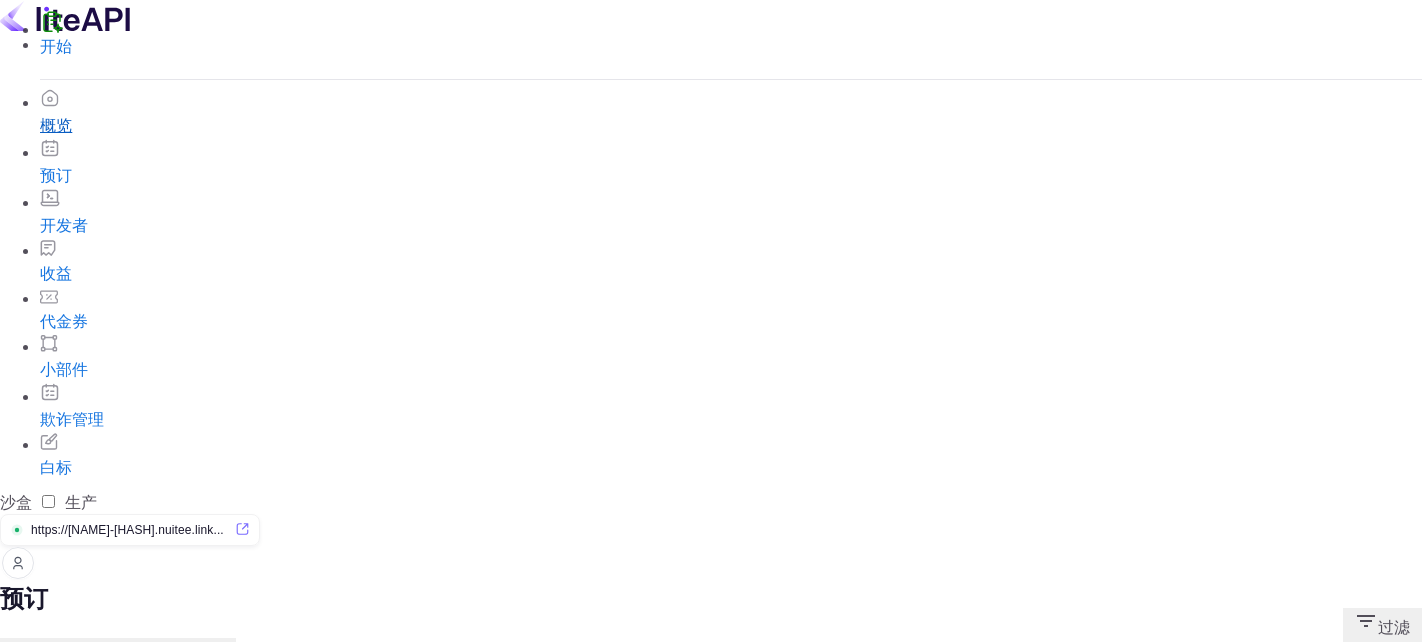 click on "概览" at bounding box center [731, 126] 